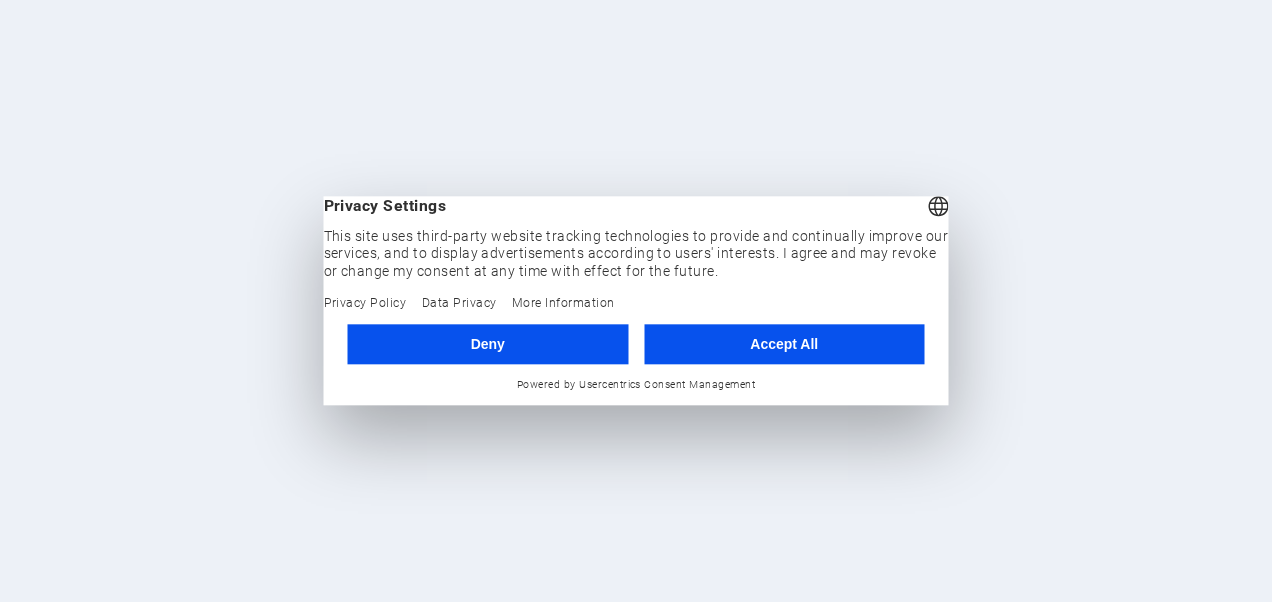 scroll, scrollTop: 0, scrollLeft: 0, axis: both 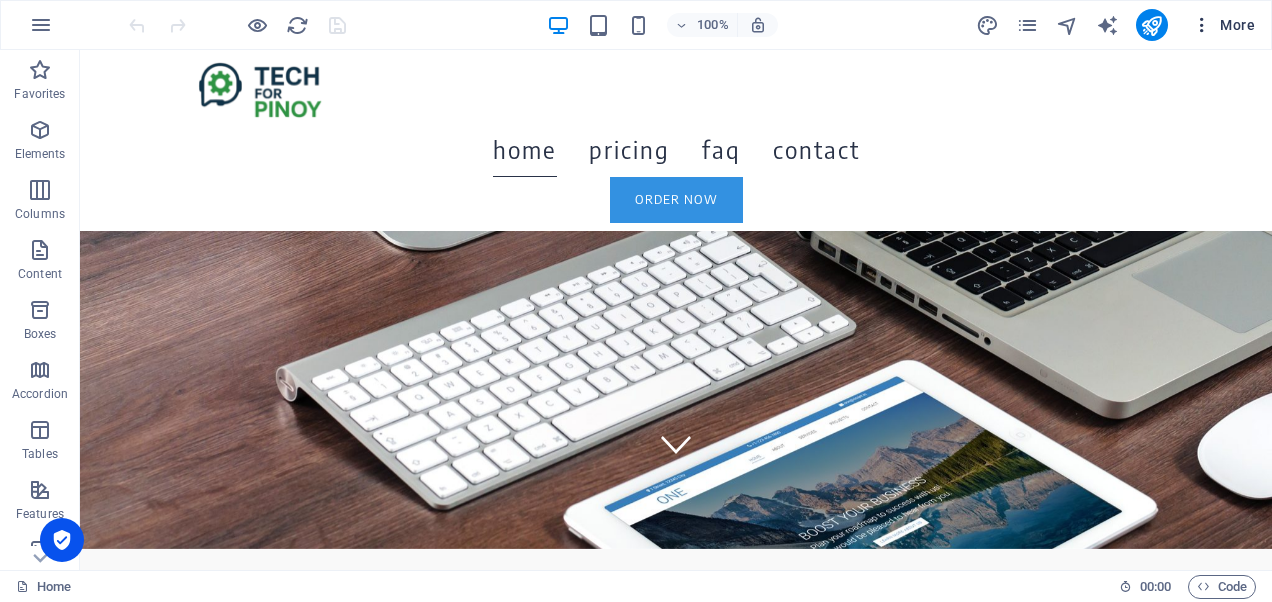 click on "More" at bounding box center (1223, 25) 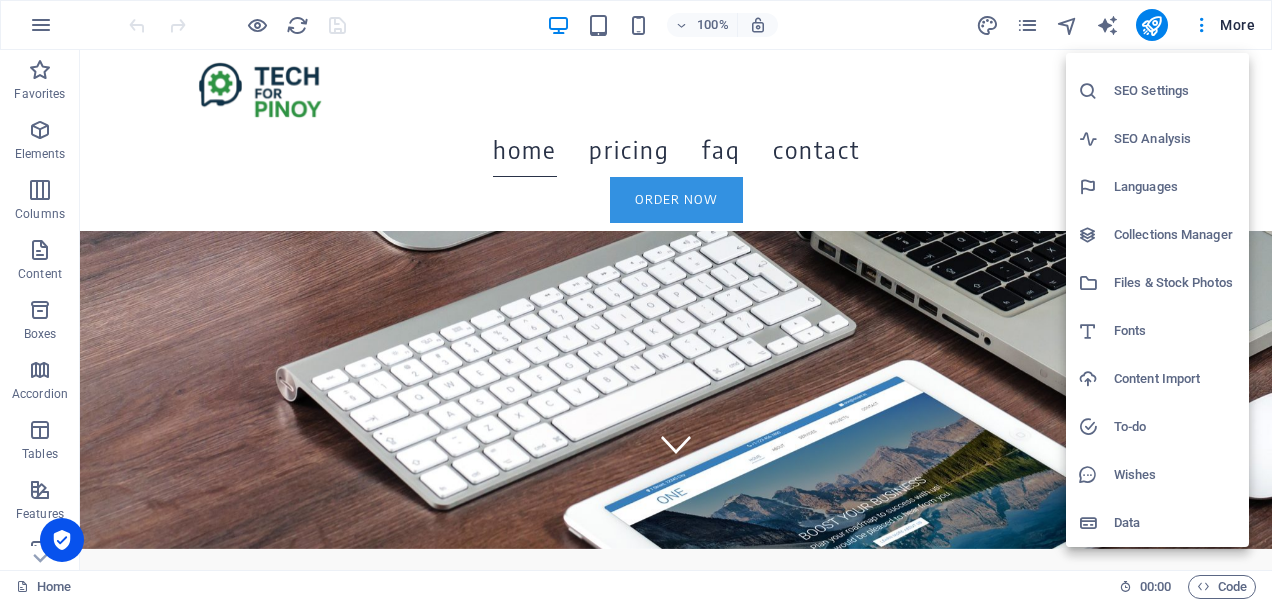 scroll, scrollTop: 0, scrollLeft: 0, axis: both 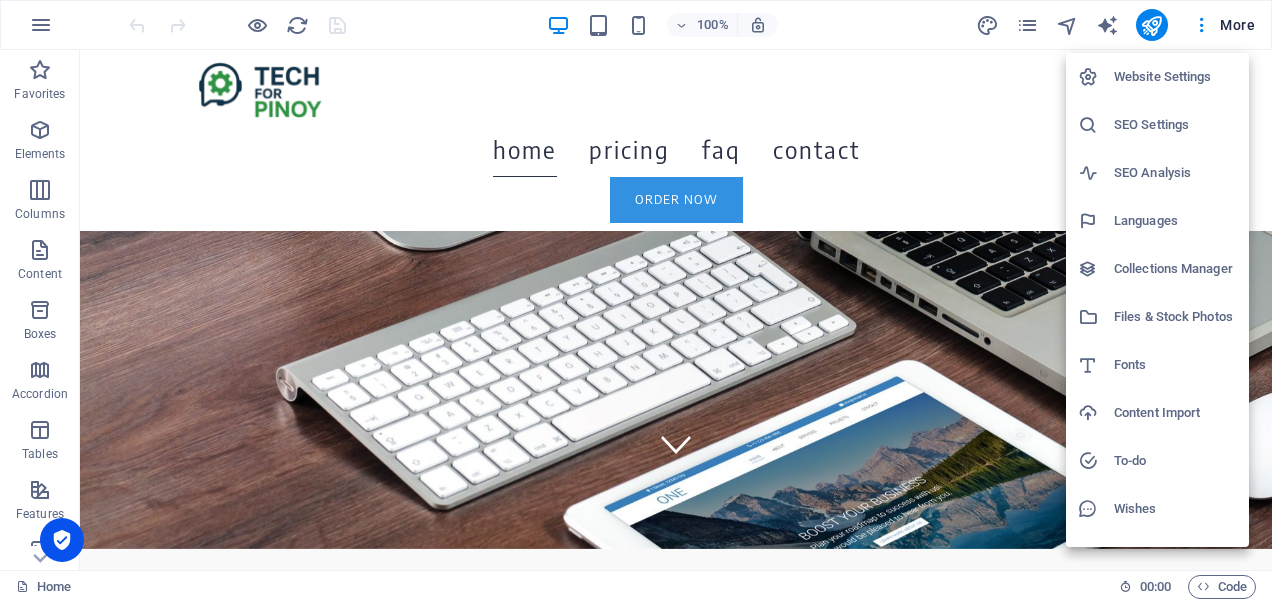 click on "Website Settings" at bounding box center (1175, 77) 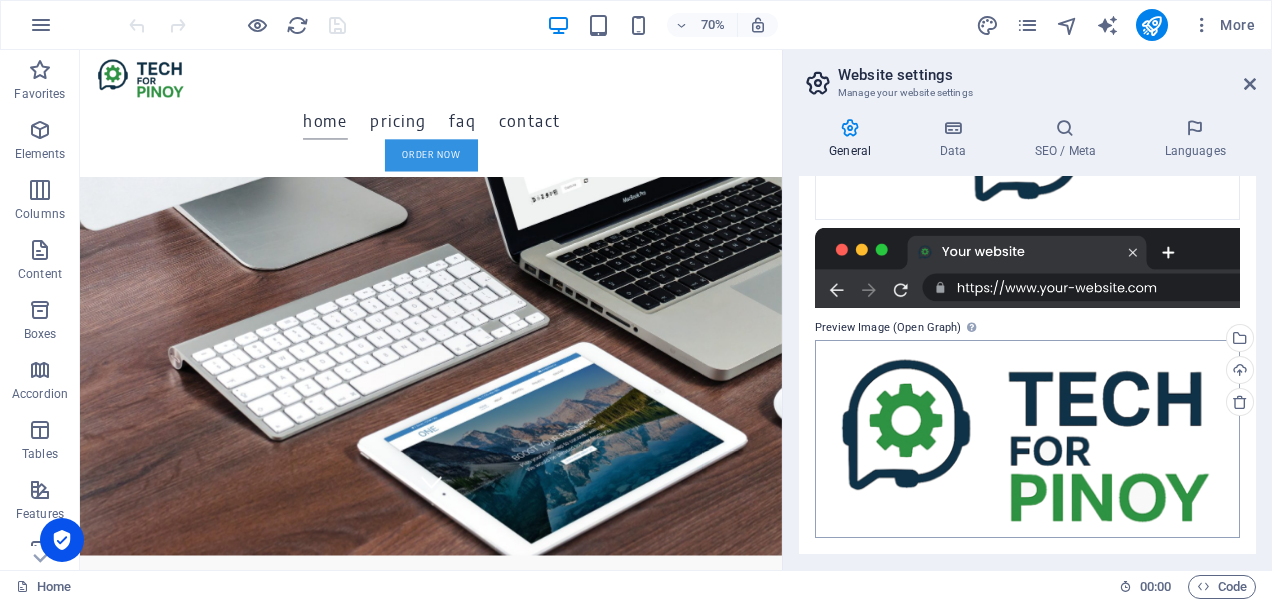 scroll, scrollTop: 26, scrollLeft: 0, axis: vertical 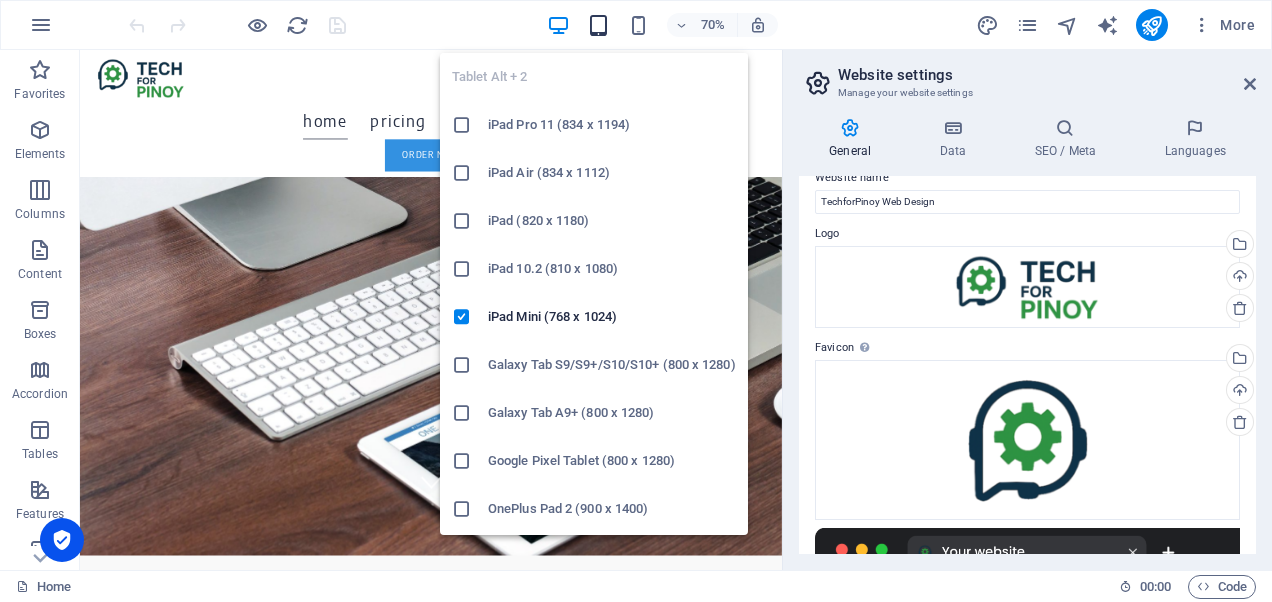 click at bounding box center [598, 25] 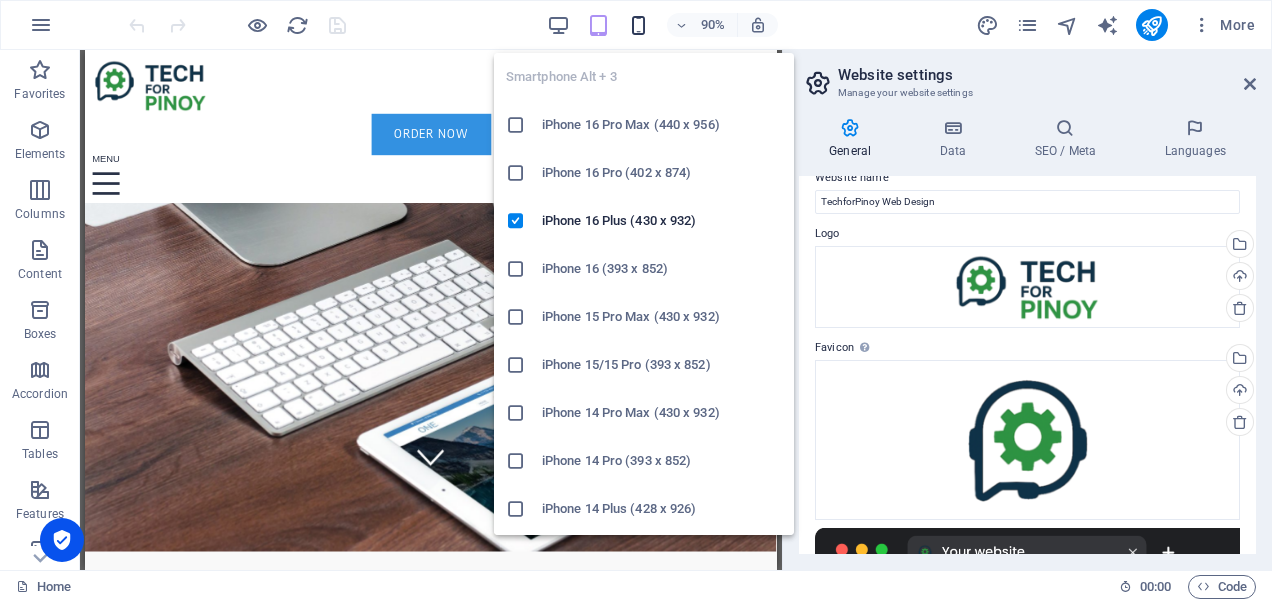 click at bounding box center (638, 25) 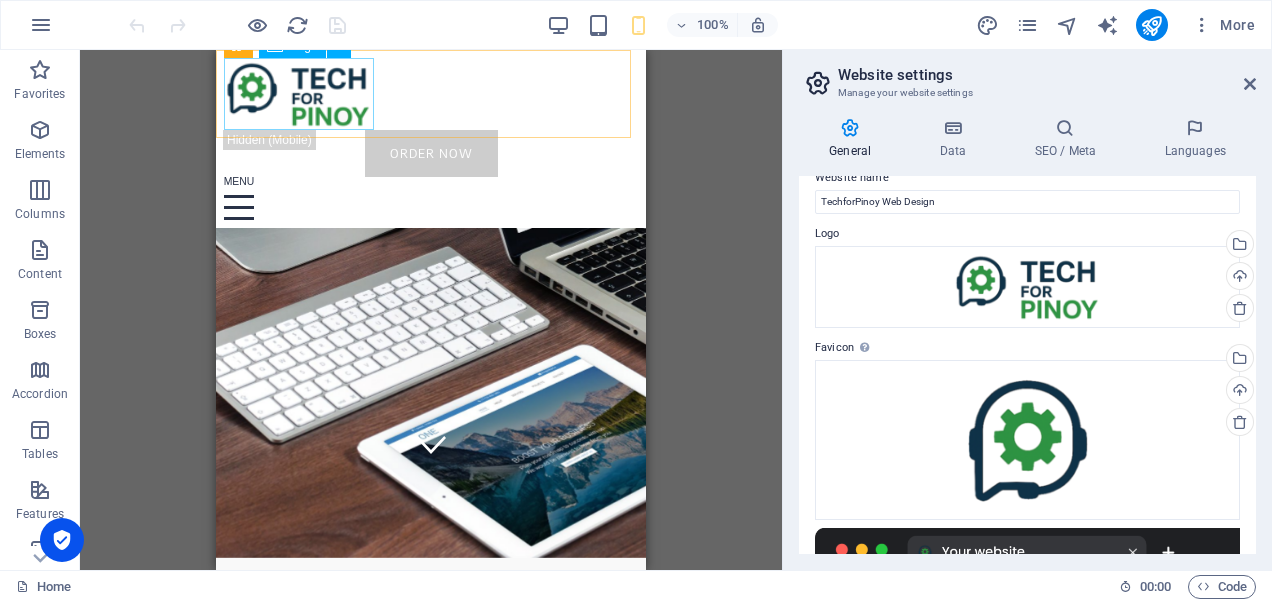 click at bounding box center [431, 94] 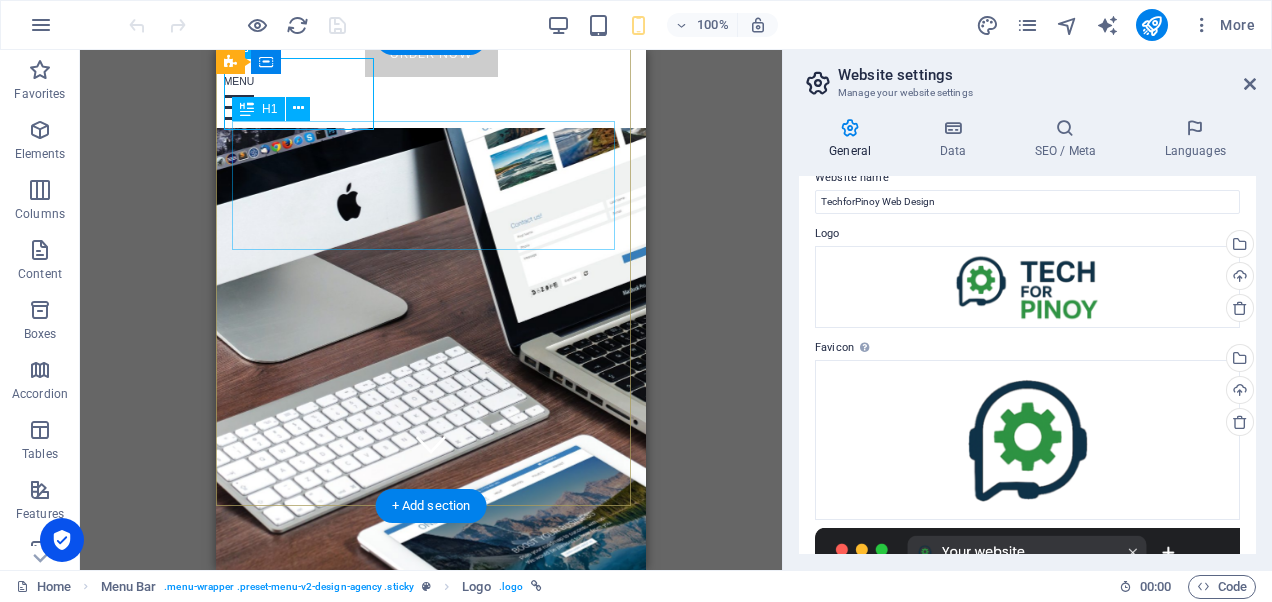 scroll, scrollTop: 0, scrollLeft: 0, axis: both 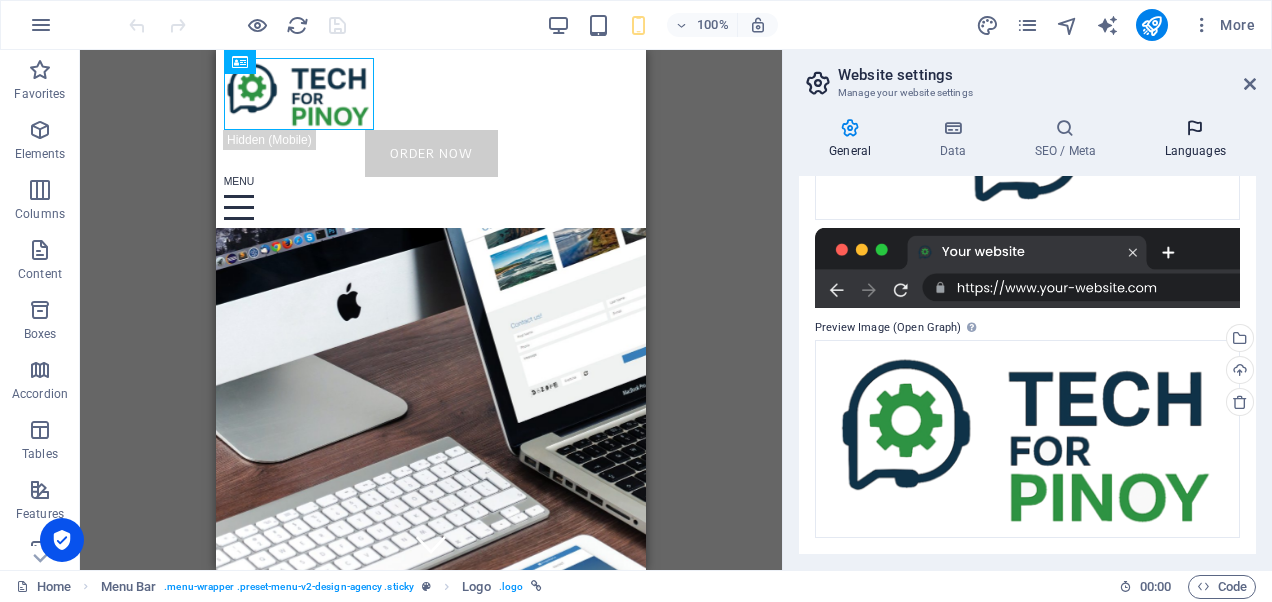 click on "Languages" at bounding box center (1195, 139) 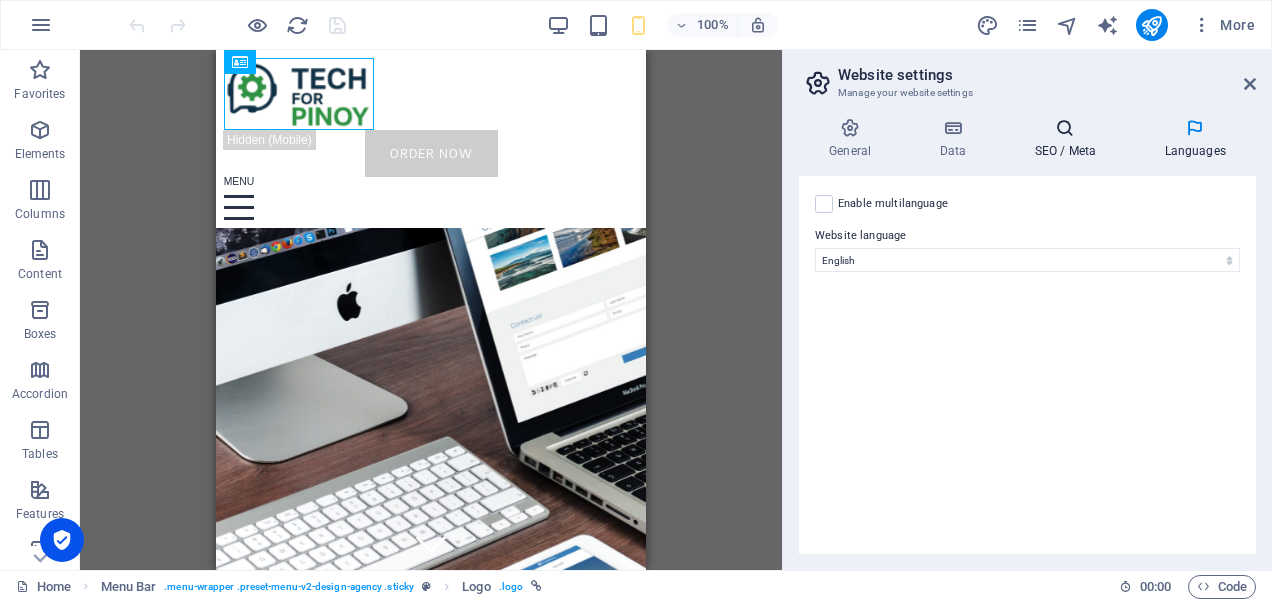 click at bounding box center [1065, 128] 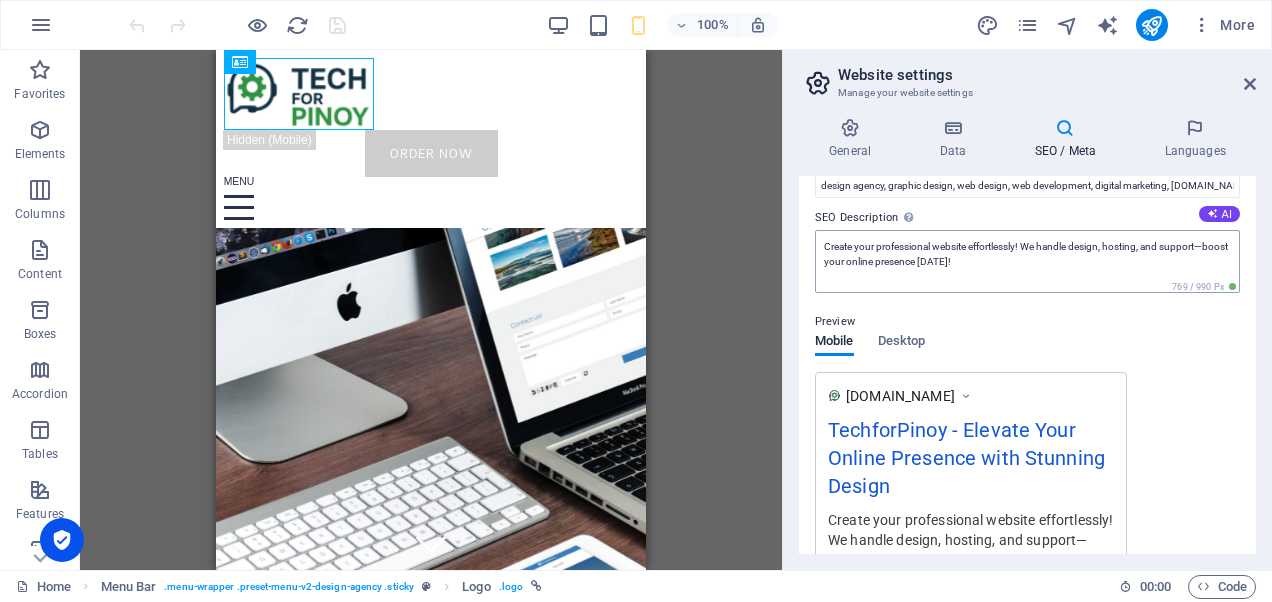 scroll, scrollTop: 0, scrollLeft: 0, axis: both 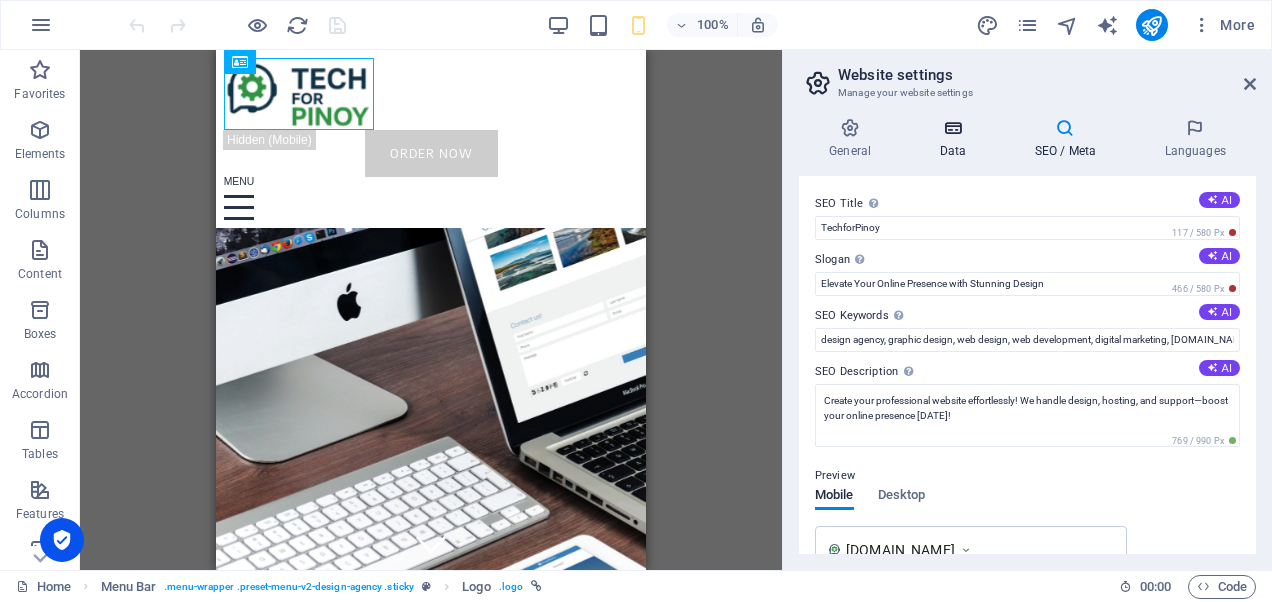 click on "Data" at bounding box center [956, 139] 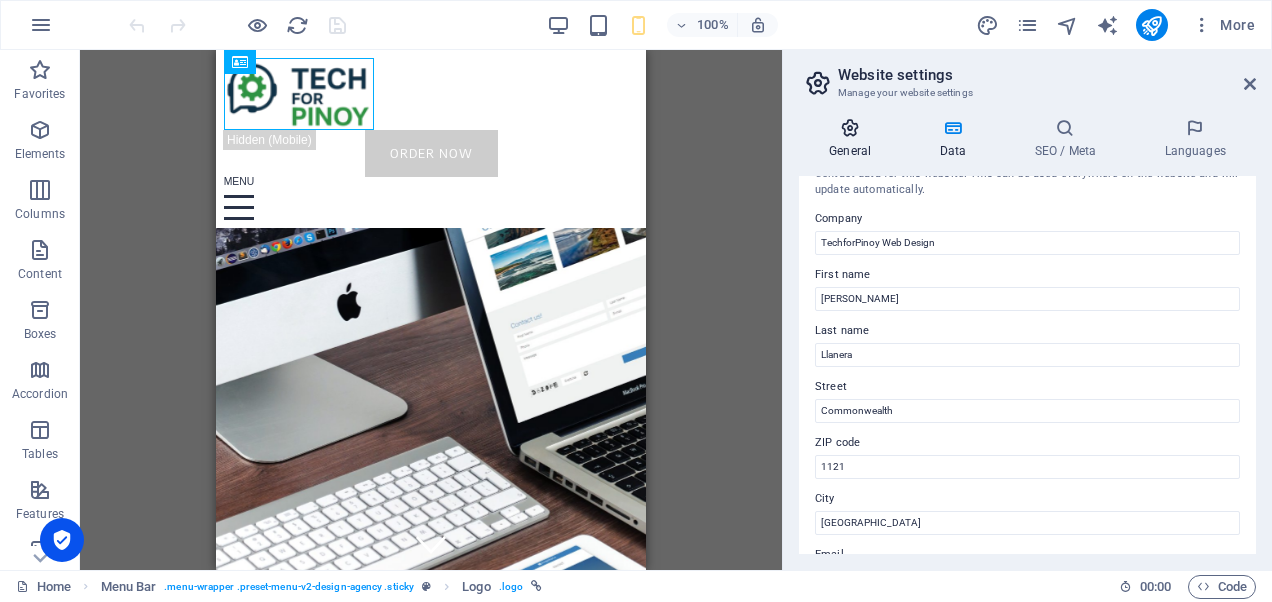 scroll, scrollTop: 0, scrollLeft: 0, axis: both 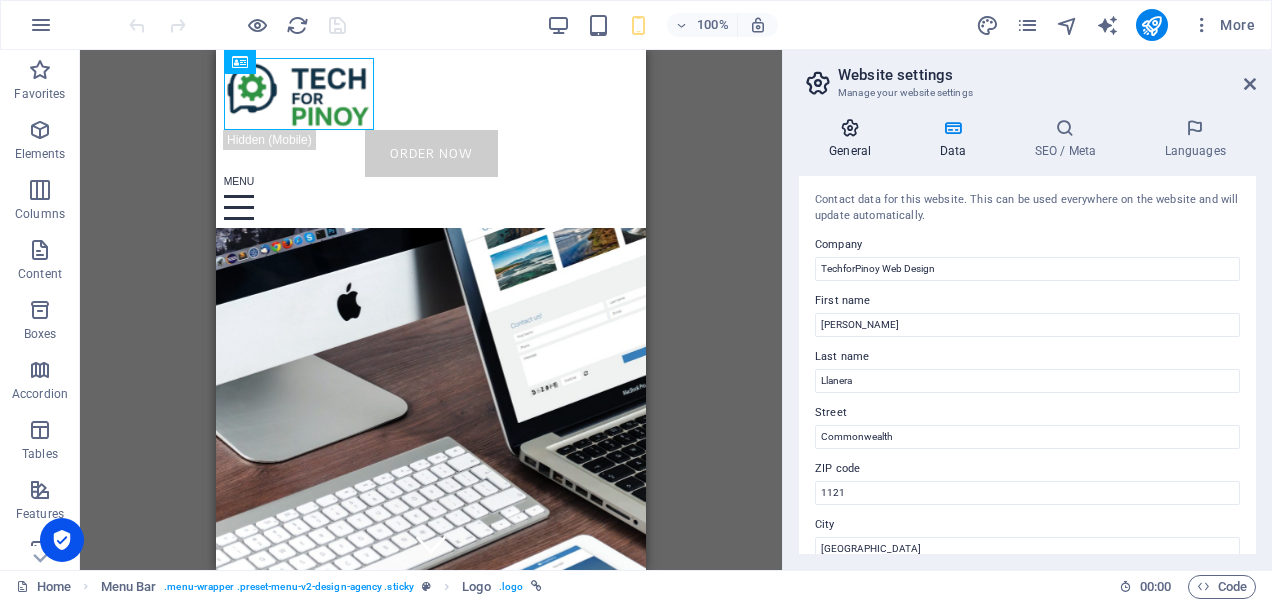click at bounding box center [850, 128] 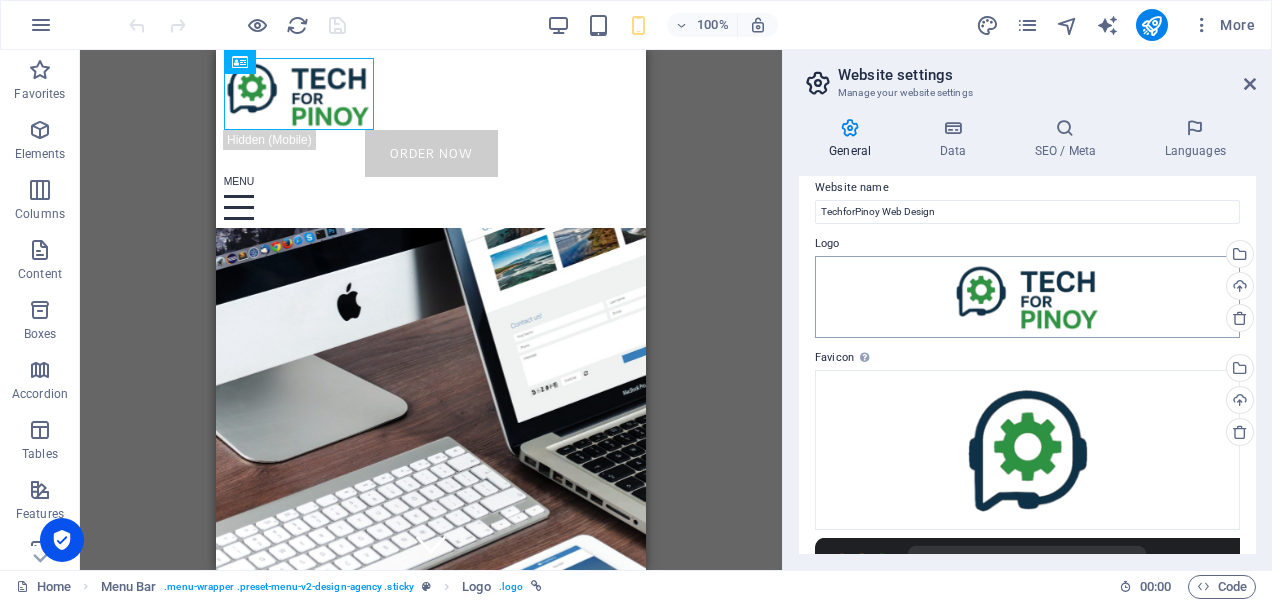 scroll, scrollTop: 0, scrollLeft: 0, axis: both 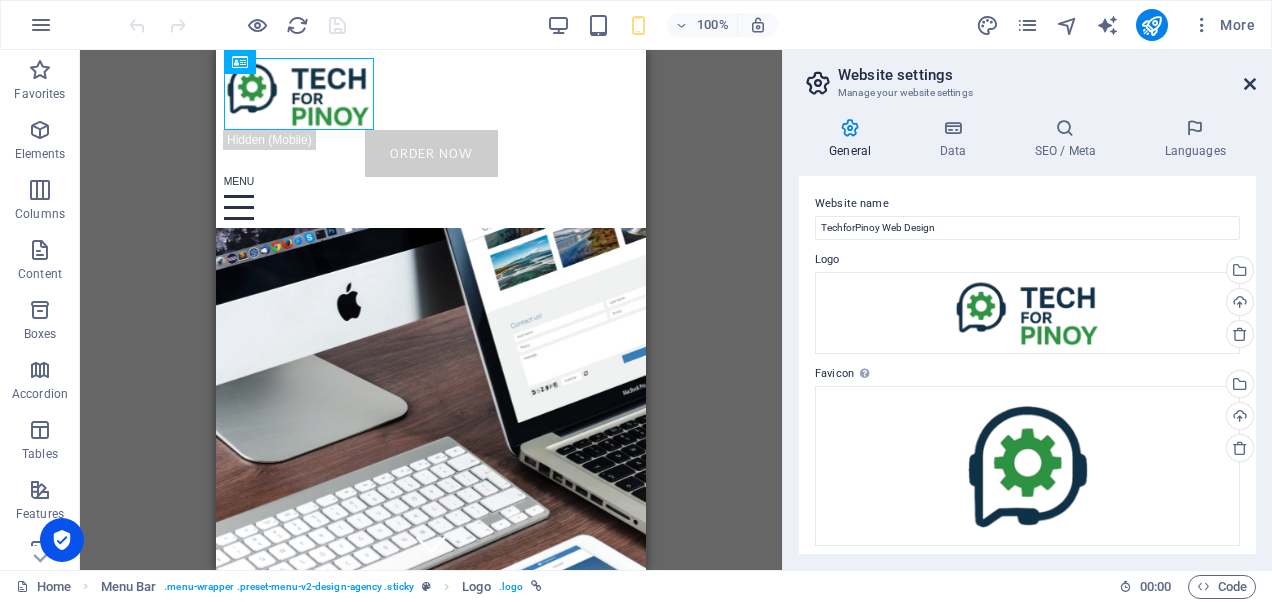 click at bounding box center [1250, 84] 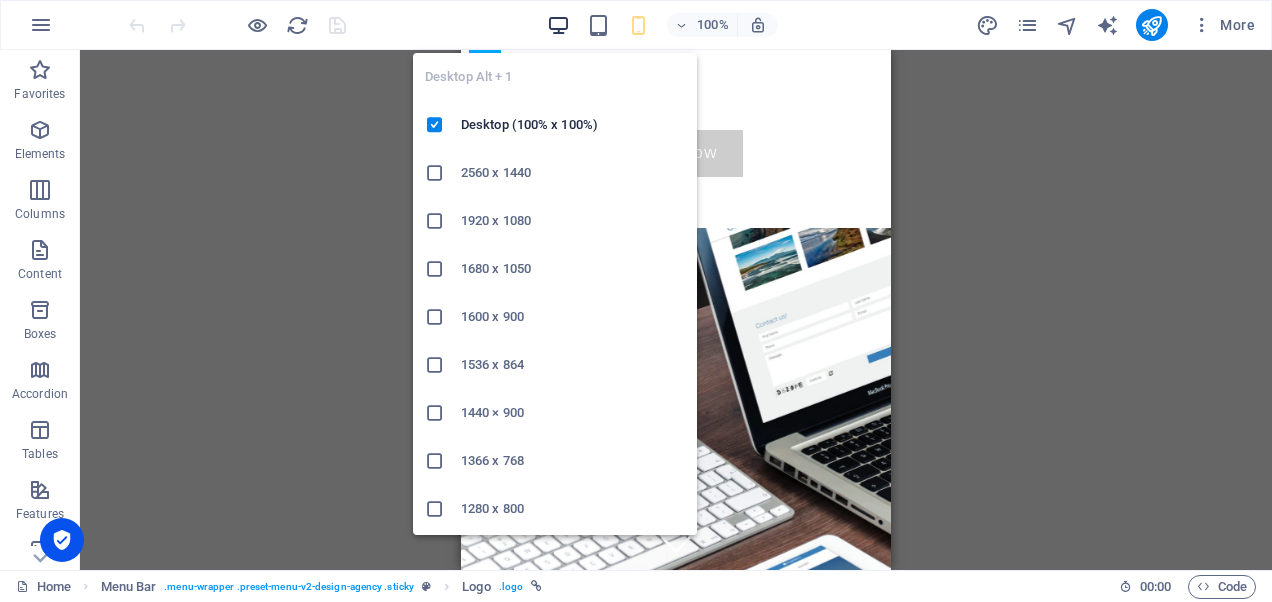 click at bounding box center [558, 25] 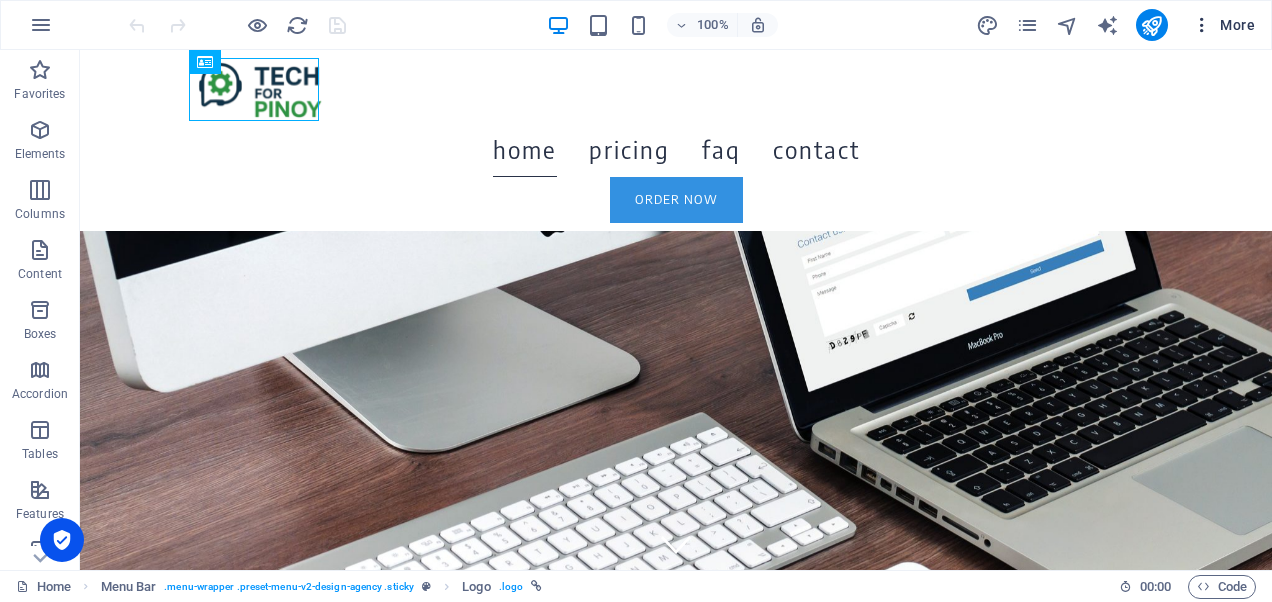 click on "More" at bounding box center [1223, 25] 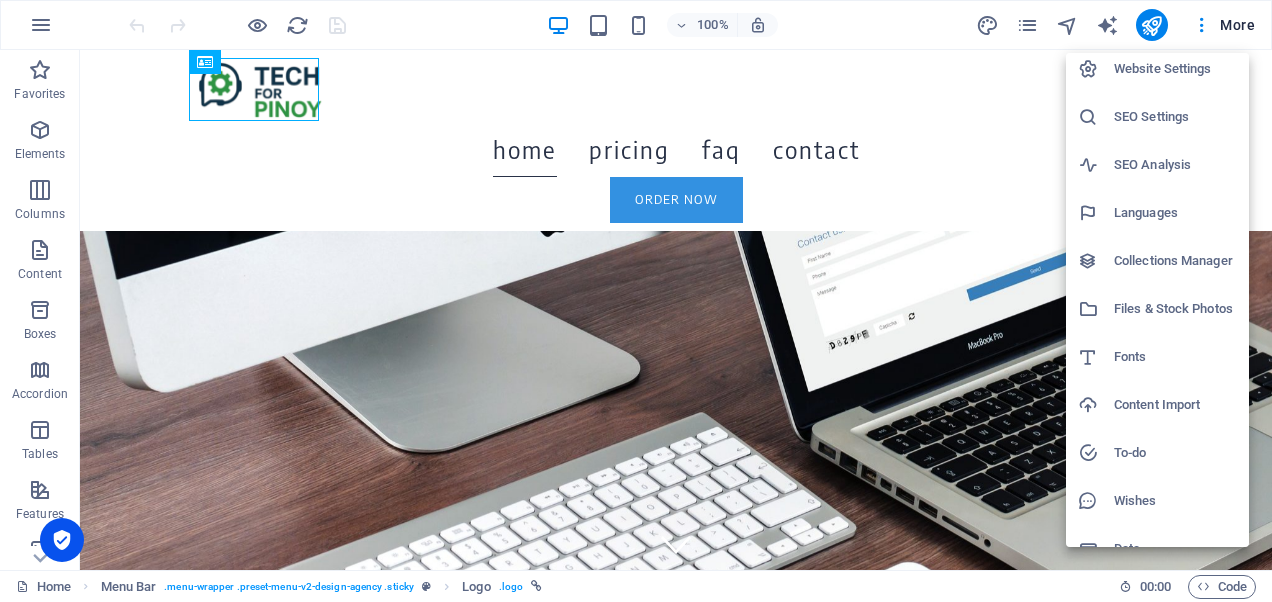 scroll, scrollTop: 0, scrollLeft: 0, axis: both 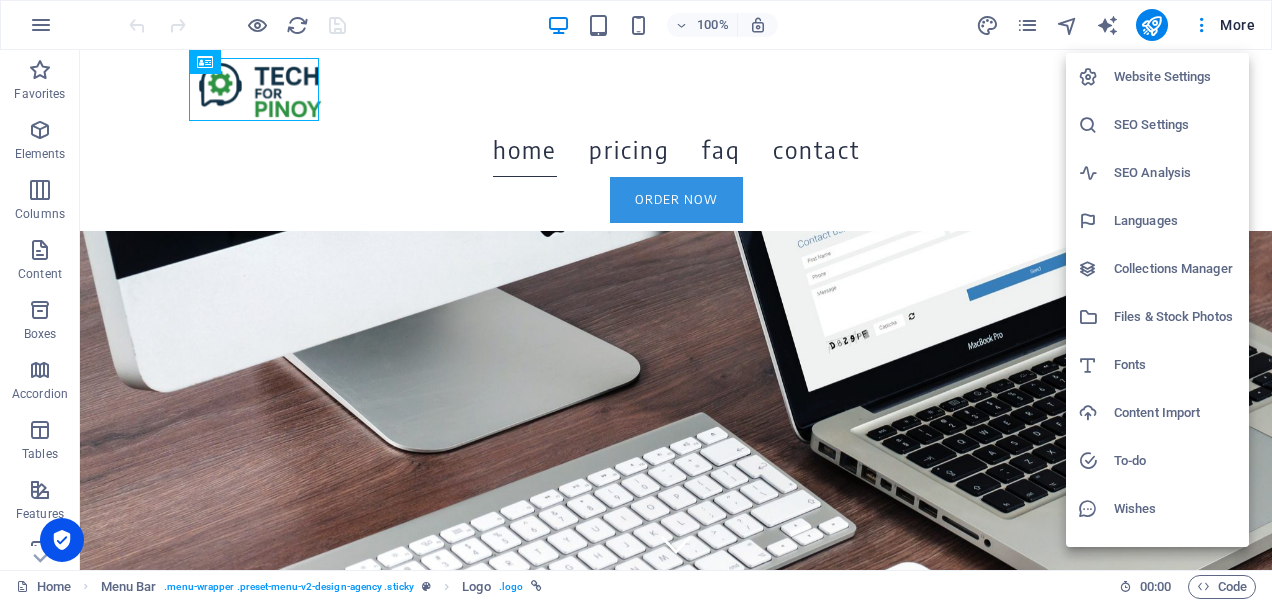 click at bounding box center (636, 301) 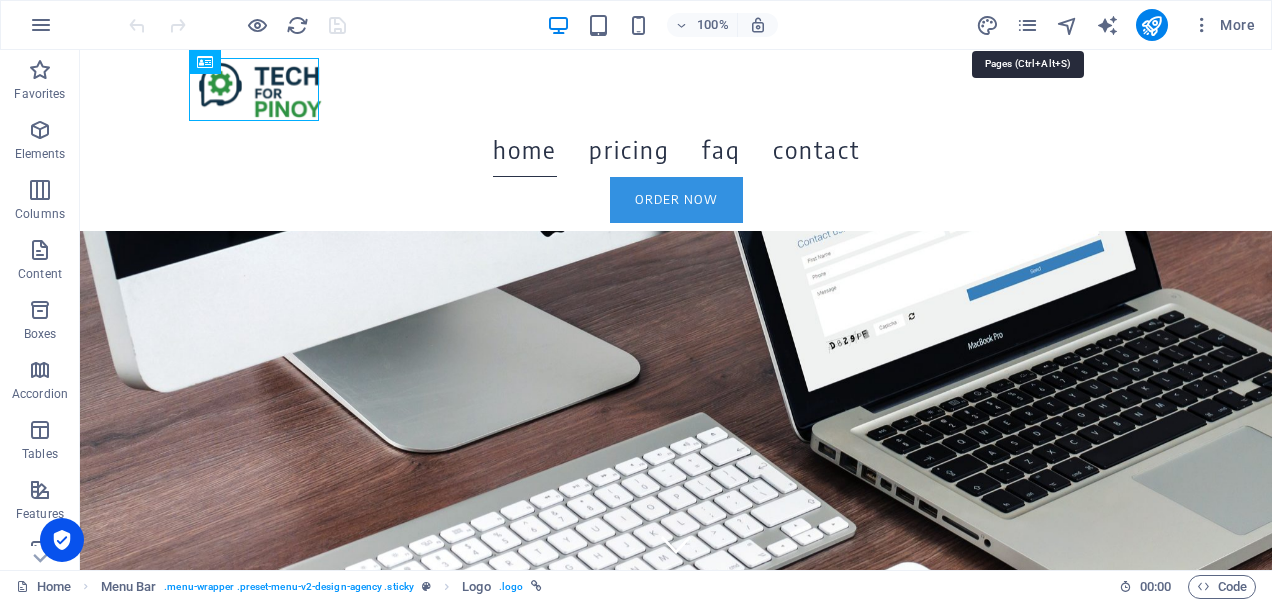 click at bounding box center [1027, 25] 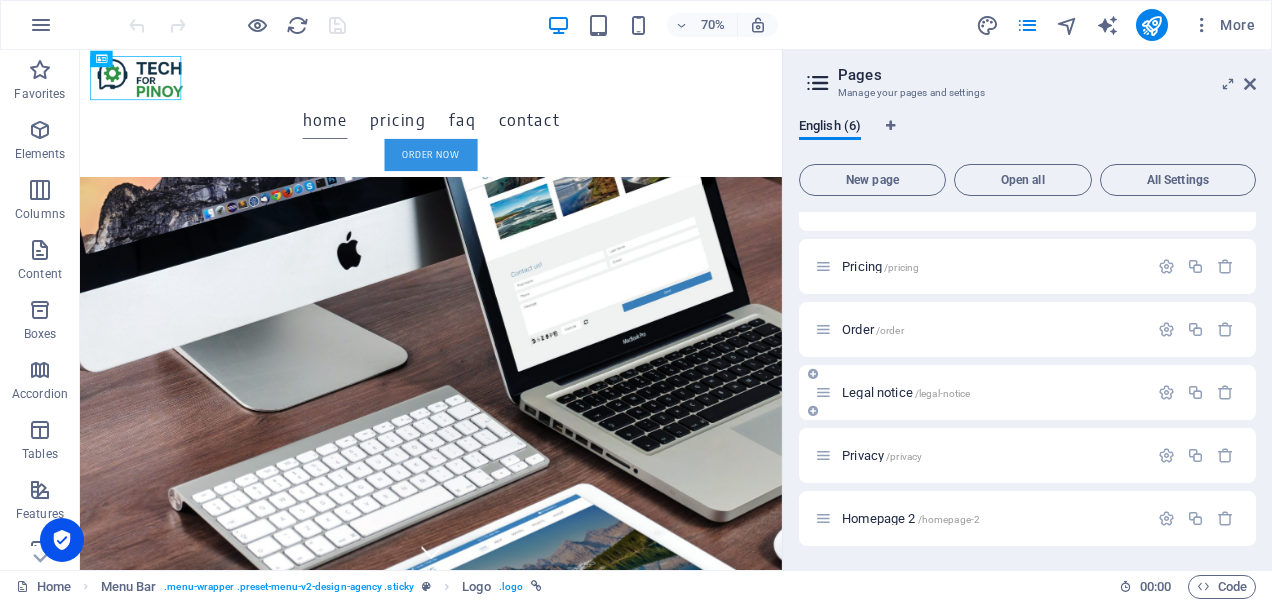 scroll, scrollTop: 0, scrollLeft: 0, axis: both 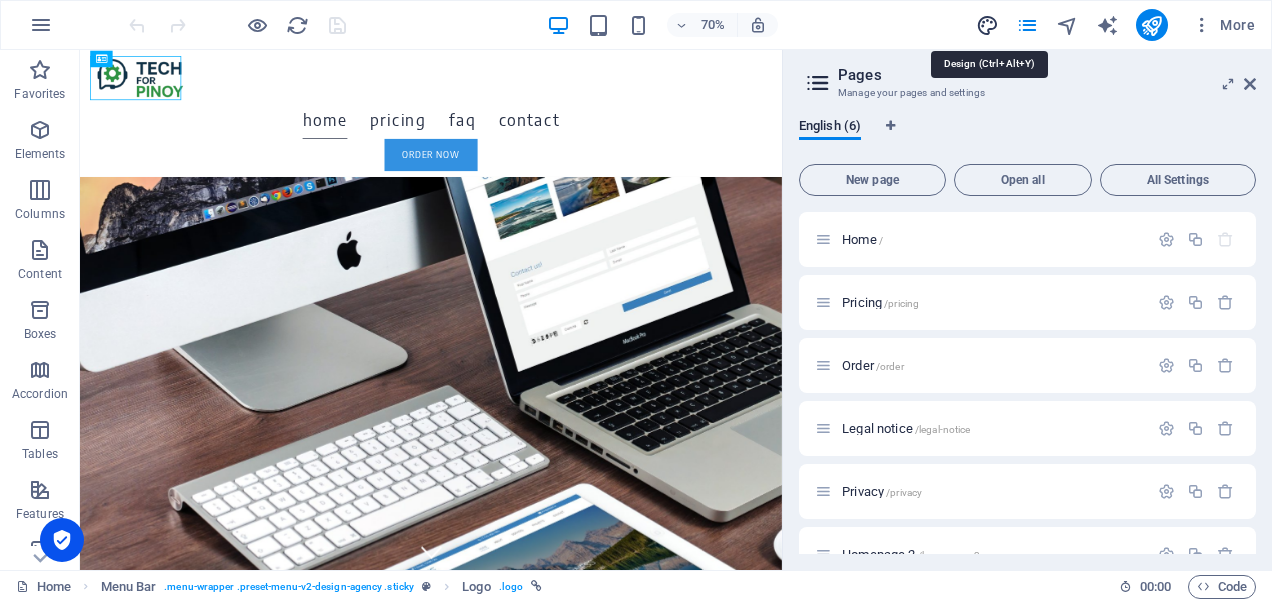 click at bounding box center (987, 25) 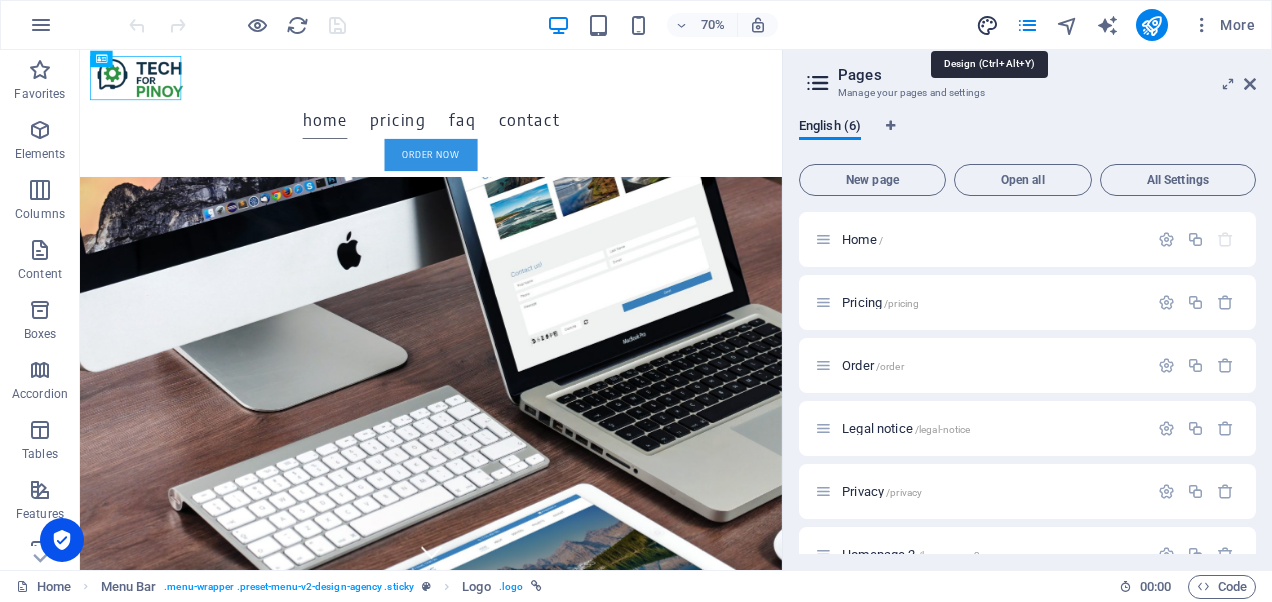 select on "rem" 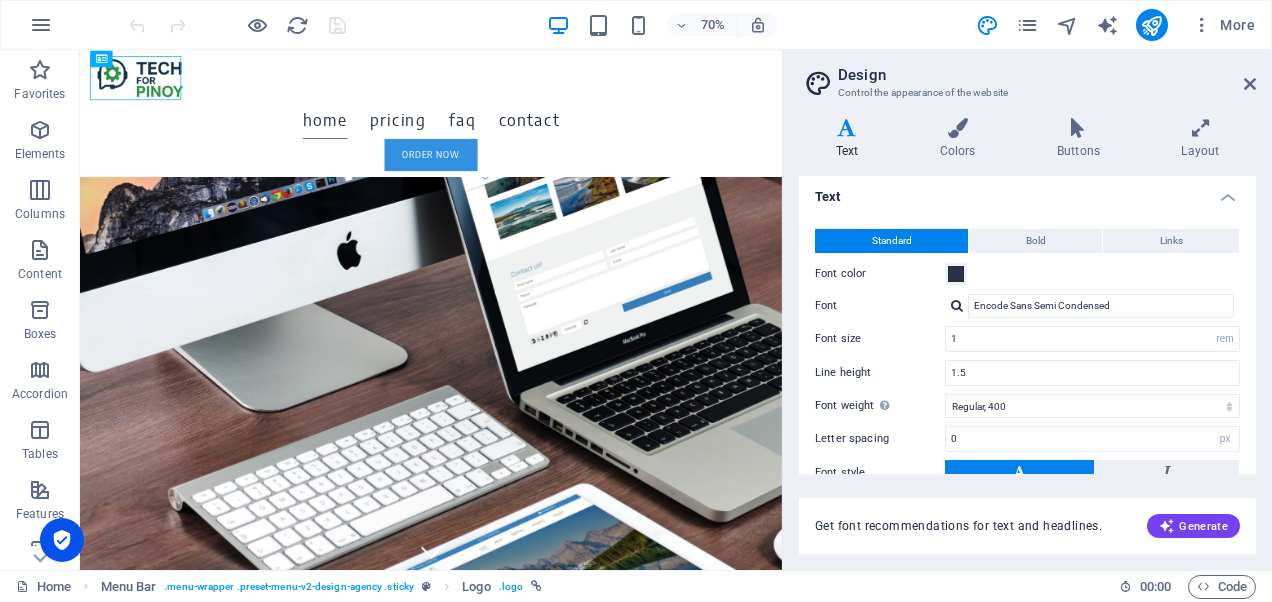 scroll, scrollTop: 0, scrollLeft: 0, axis: both 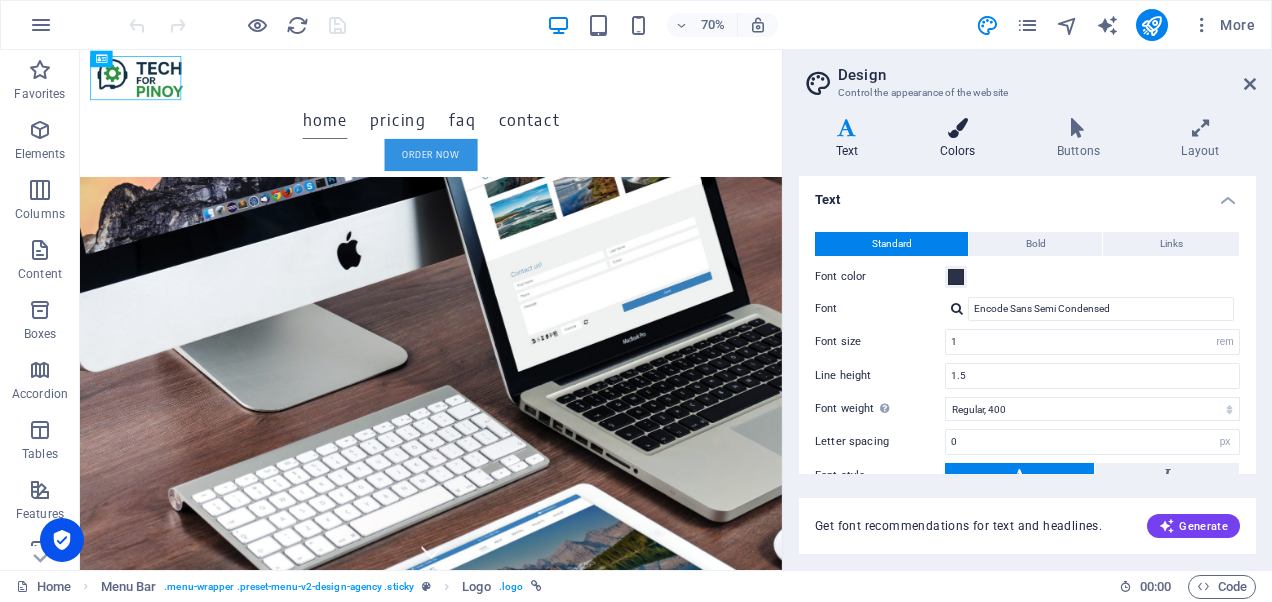 click on "Colors" at bounding box center [961, 139] 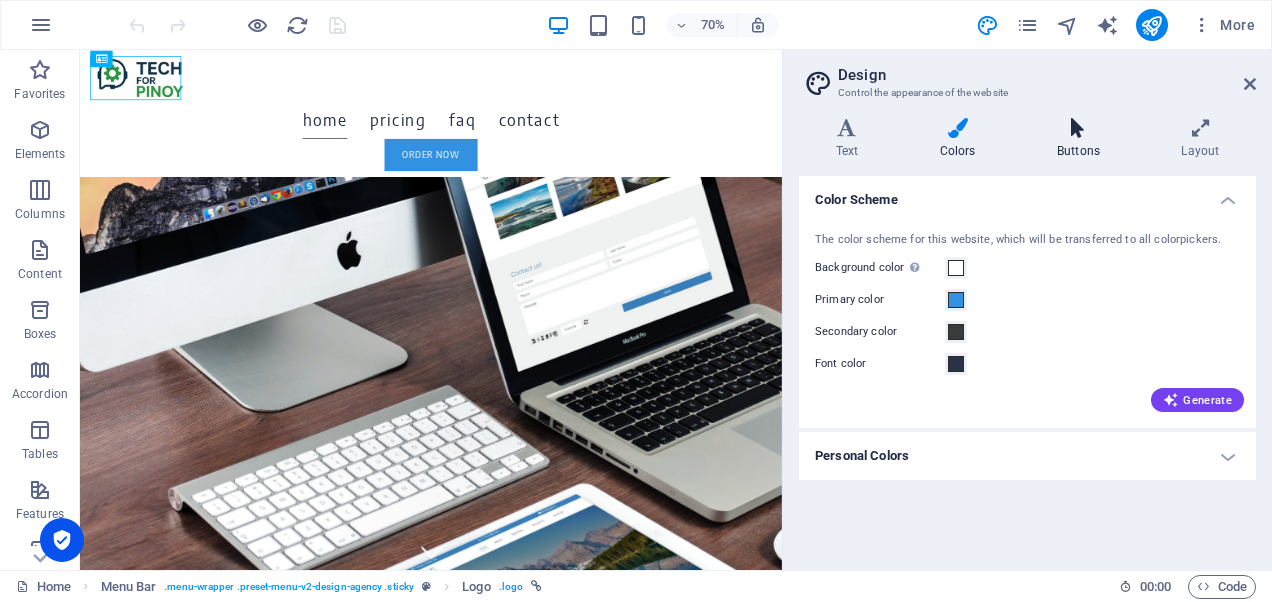 click on "Buttons" at bounding box center (1082, 139) 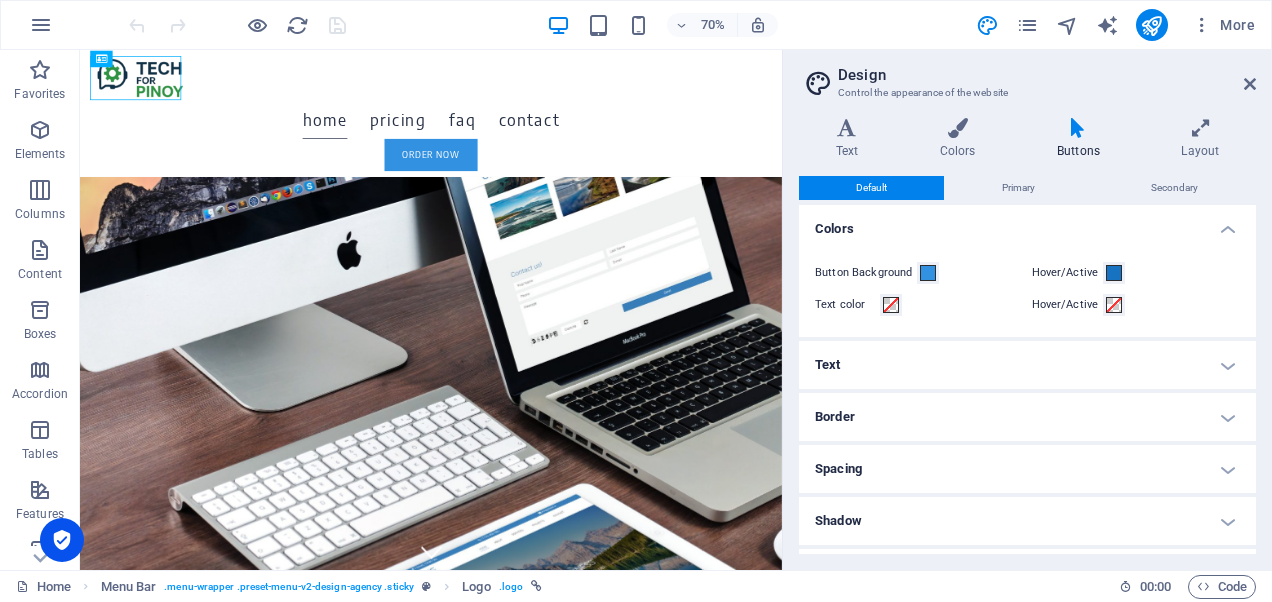 scroll, scrollTop: 95, scrollLeft: 0, axis: vertical 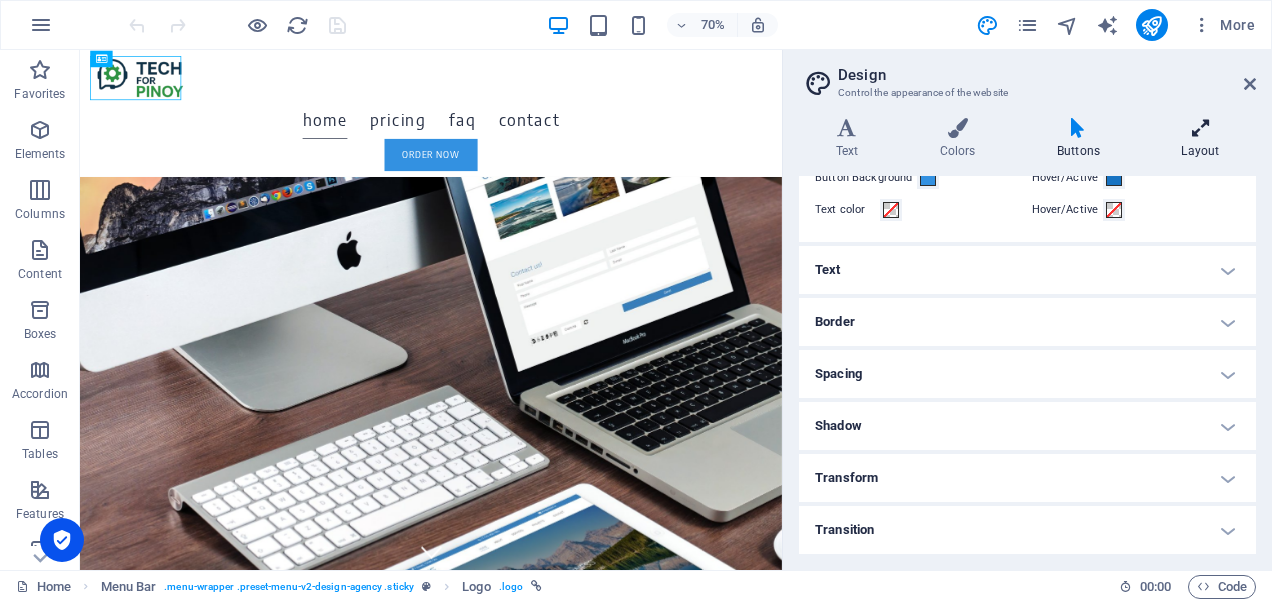 click at bounding box center [1200, 128] 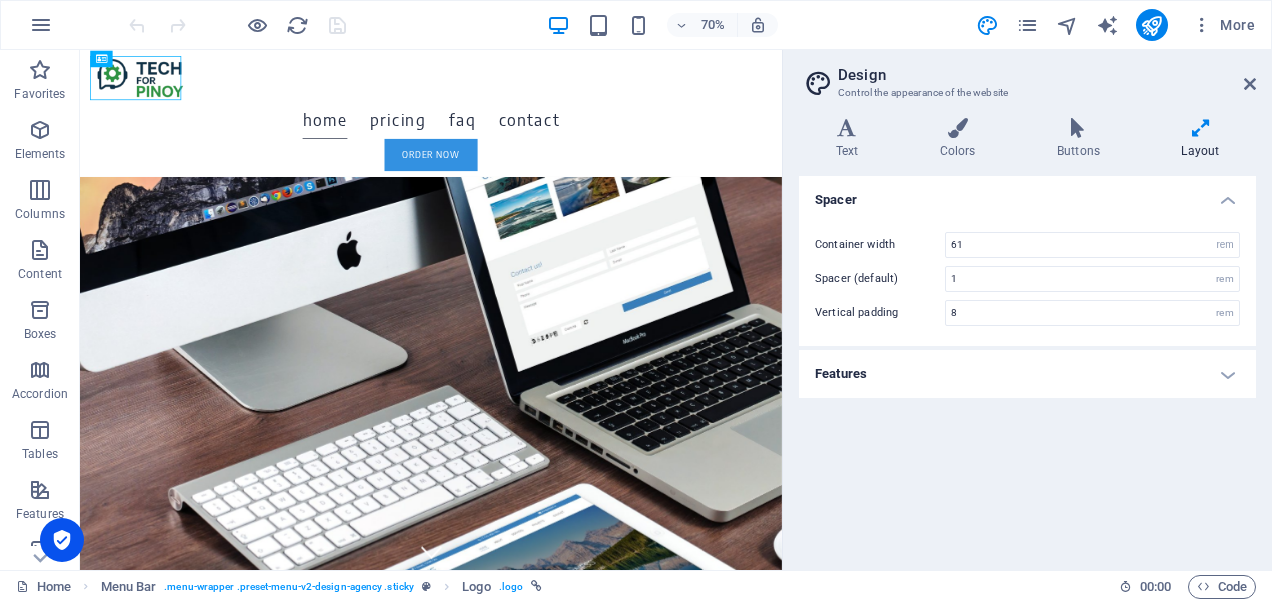 click on "Design Control the appearance of the website" at bounding box center [1029, 76] 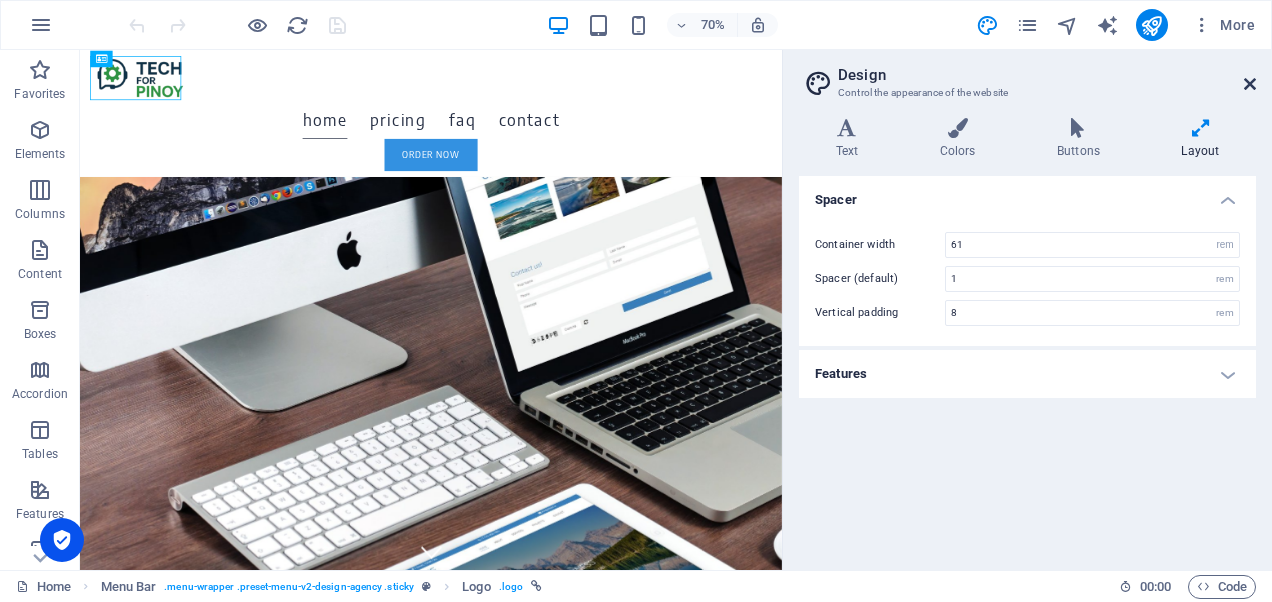 drag, startPoint x: 1252, startPoint y: 83, endPoint x: 1164, endPoint y: 33, distance: 101.21265 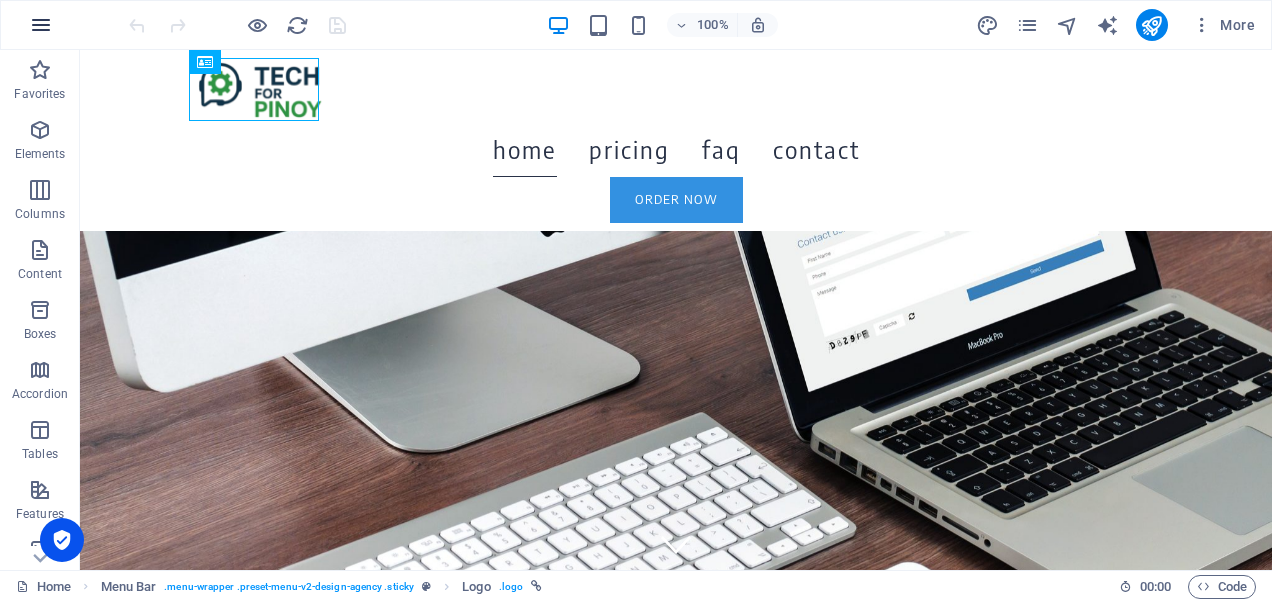 click at bounding box center [41, 25] 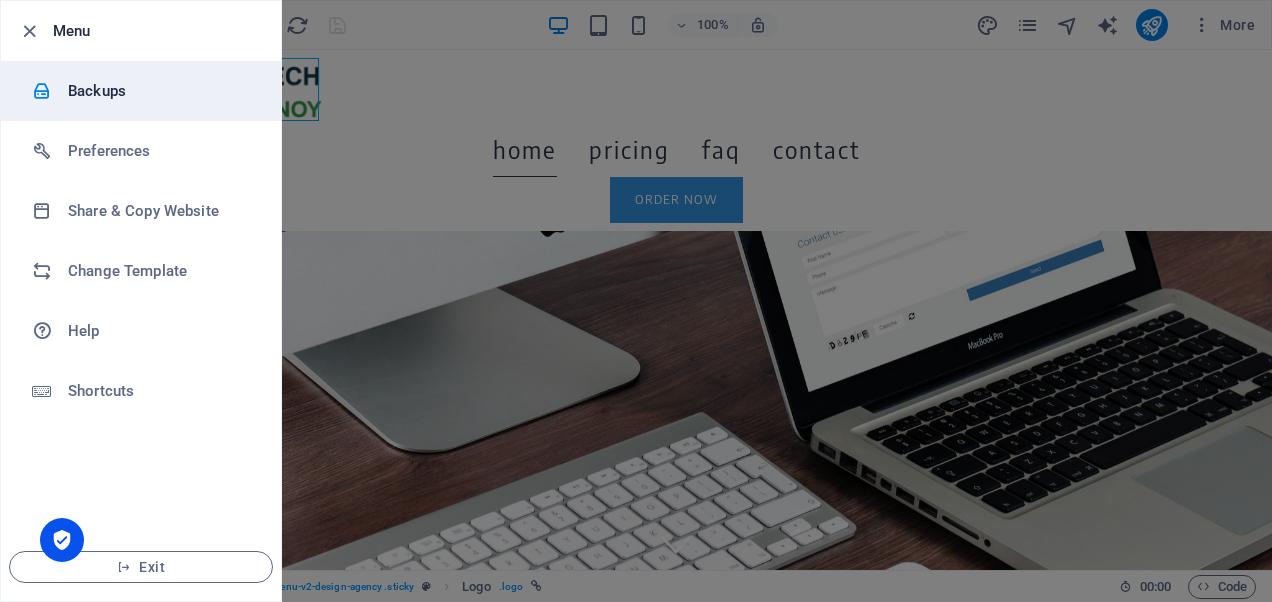 click on "Backups" at bounding box center [160, 91] 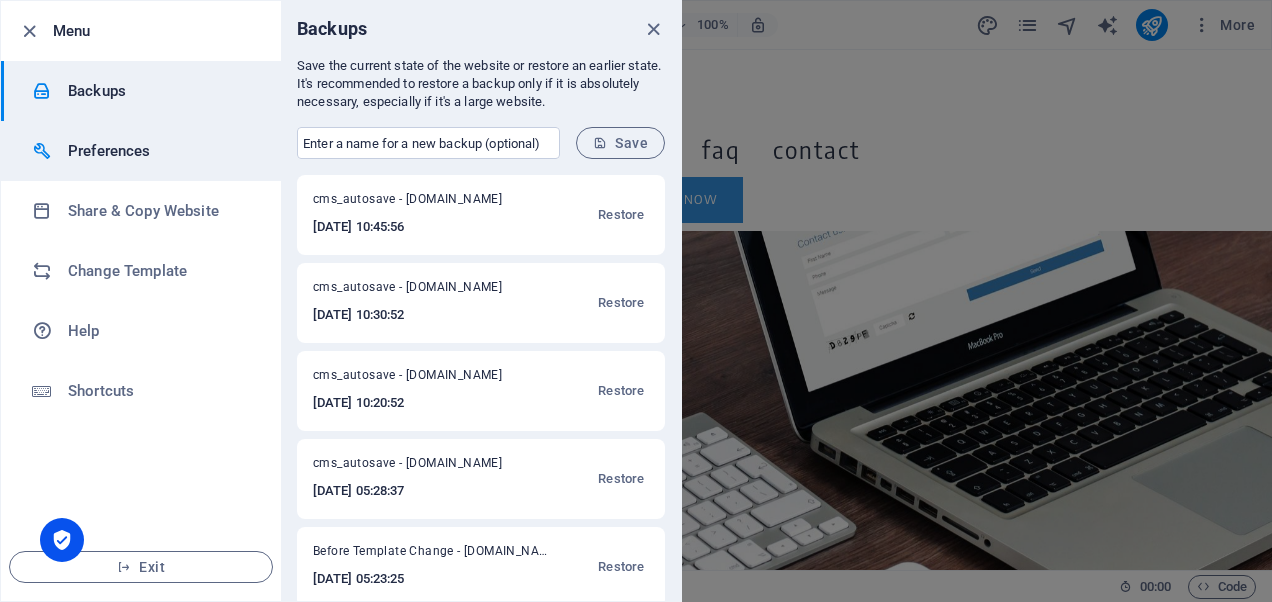 click on "Preferences" at bounding box center [160, 151] 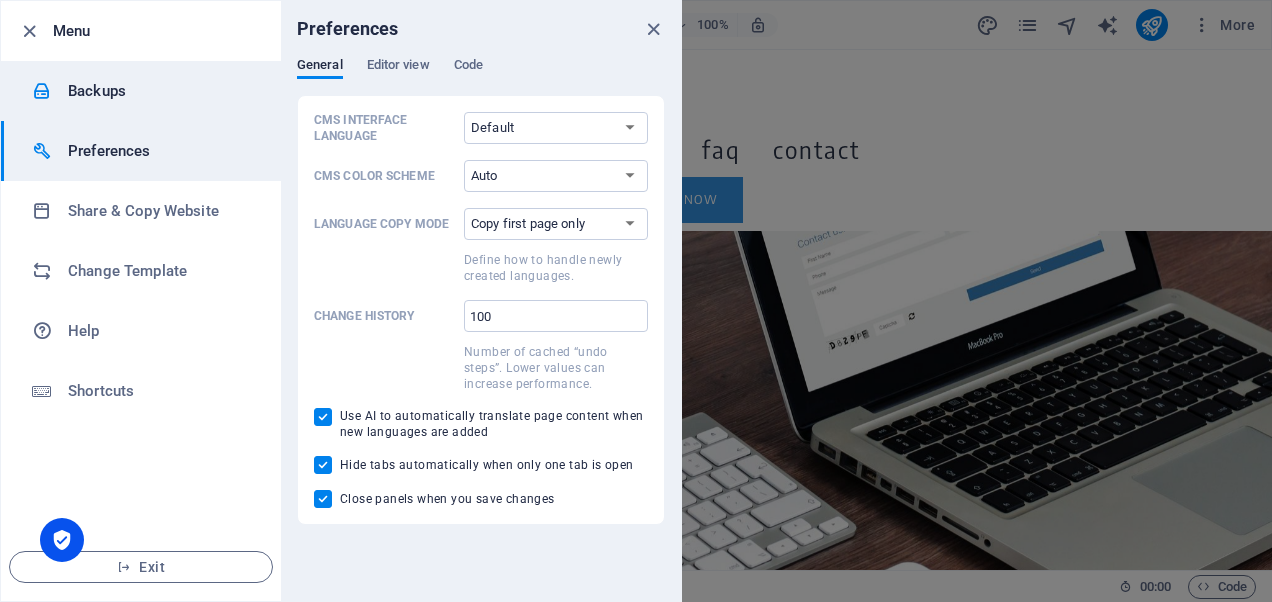 click on "Backups" at bounding box center (160, 91) 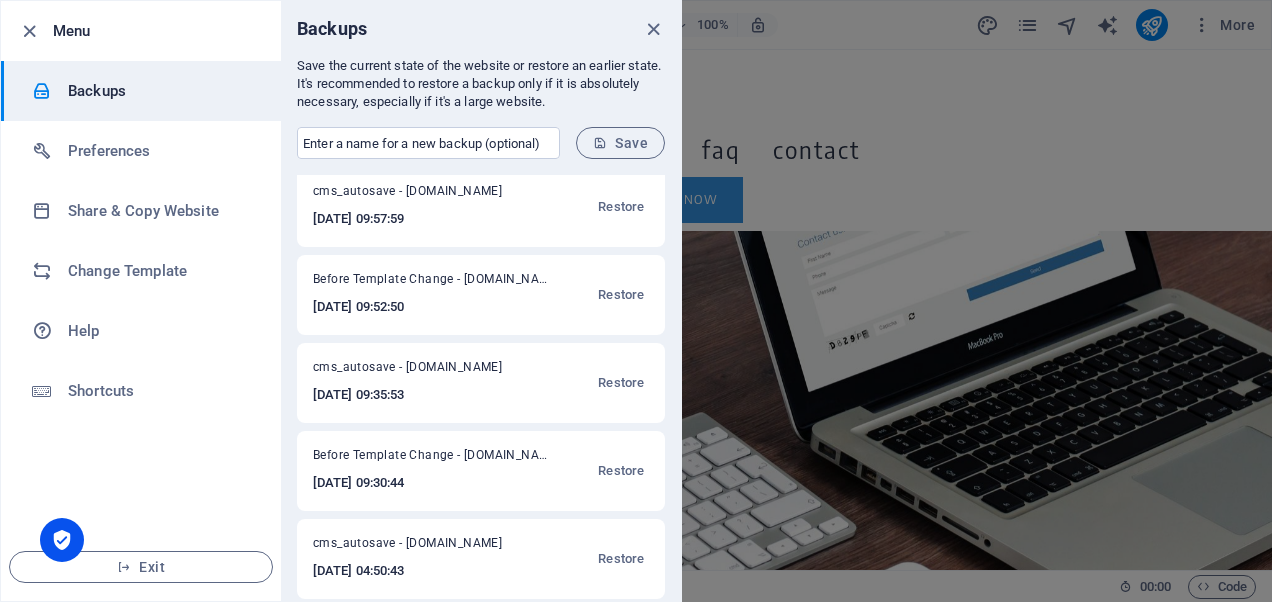 scroll, scrollTop: 814, scrollLeft: 0, axis: vertical 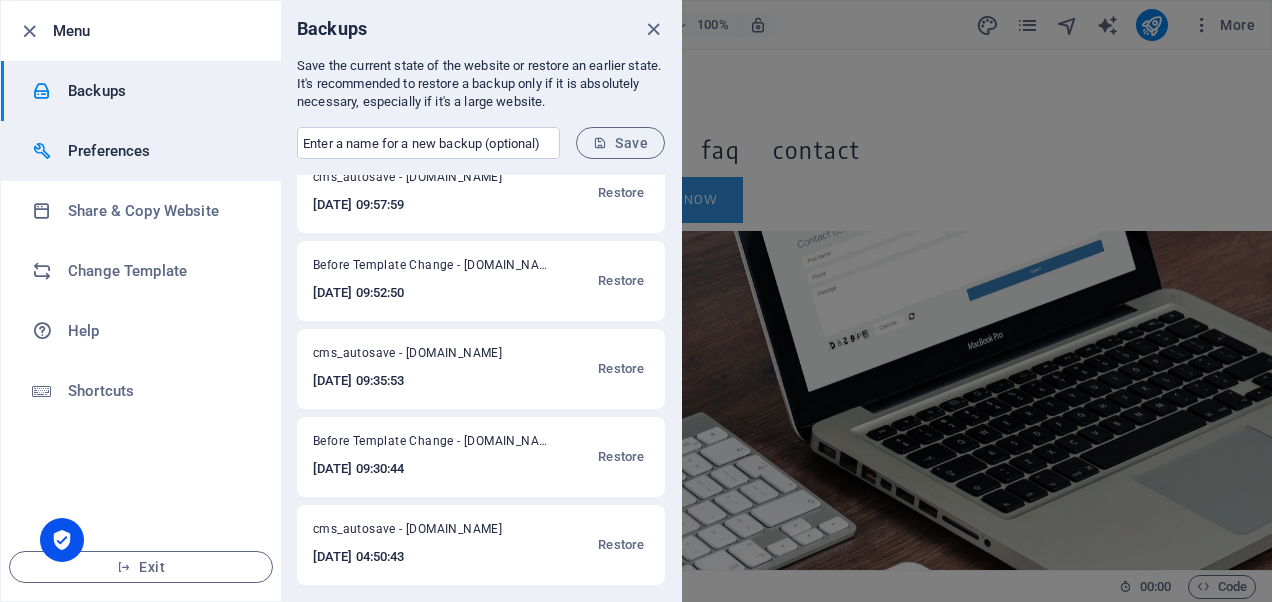 click on "Preferences" at bounding box center [160, 151] 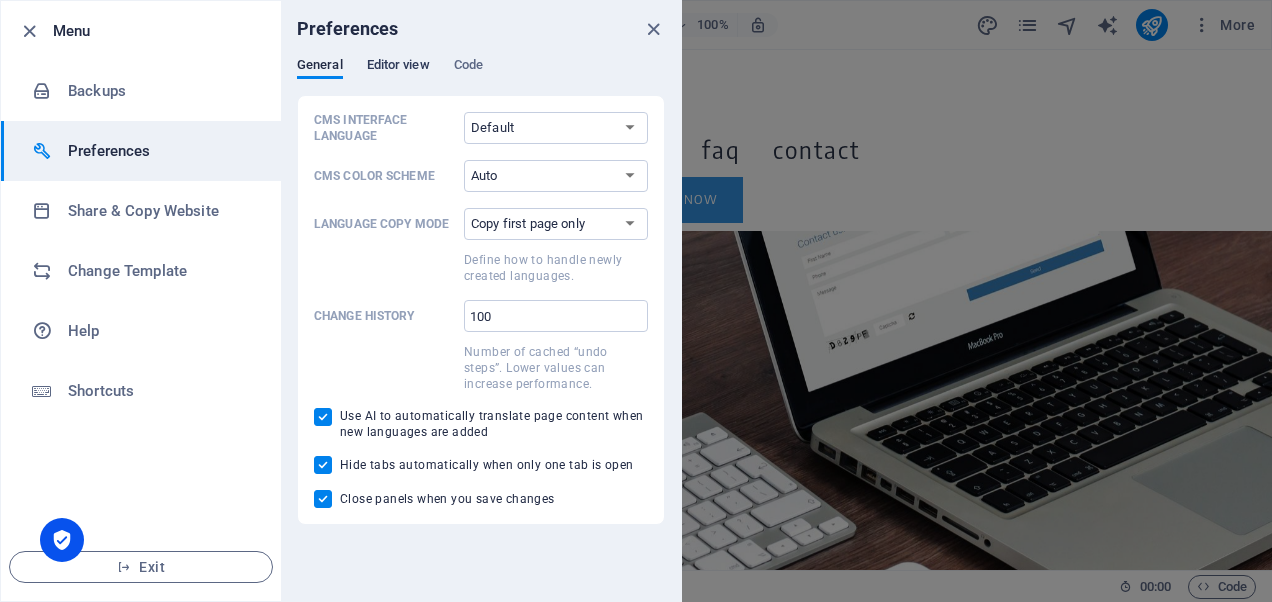 click on "Editor view" at bounding box center (398, 67) 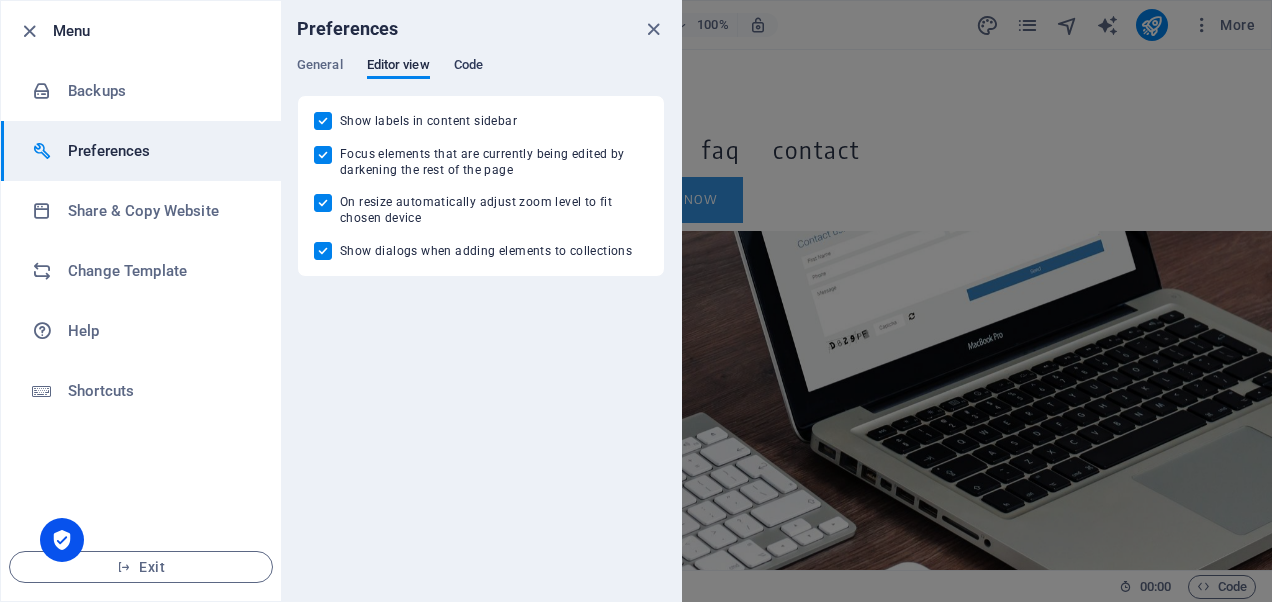 click on "Code" at bounding box center [468, 67] 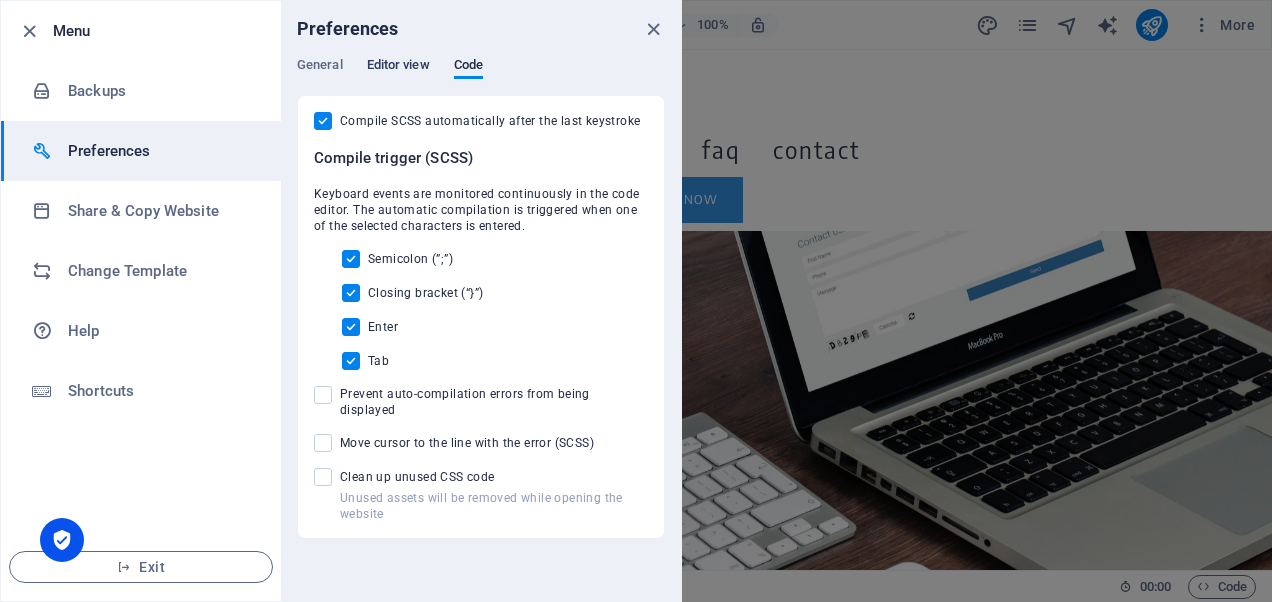 click on "Editor view" at bounding box center (398, 67) 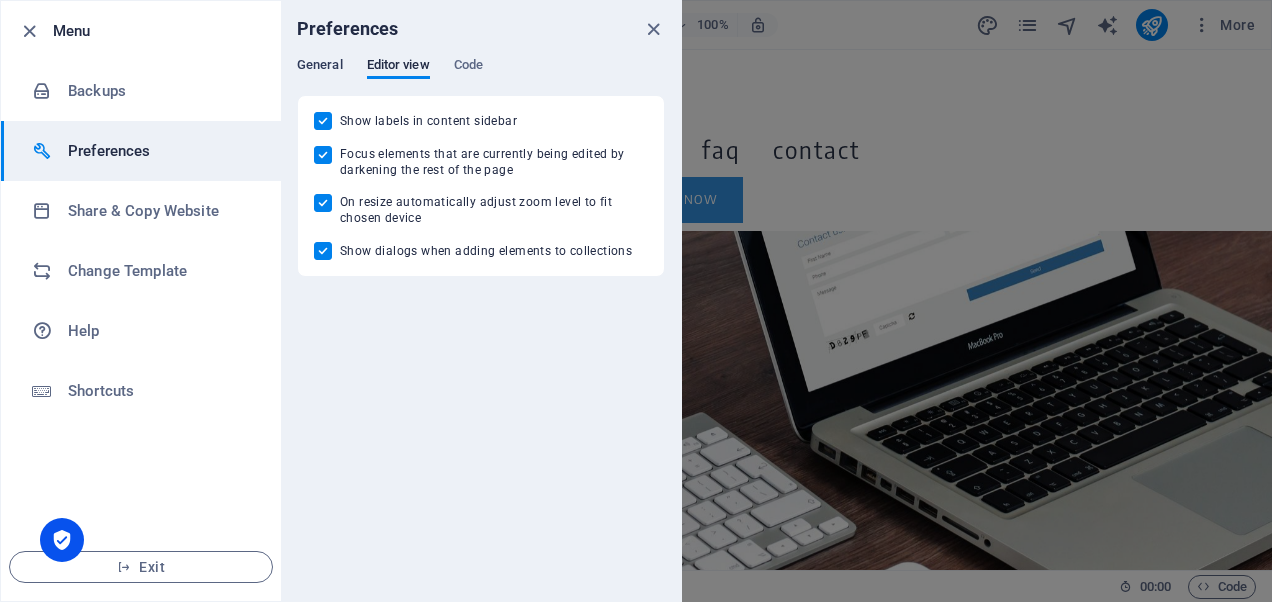 click on "General" at bounding box center (320, 67) 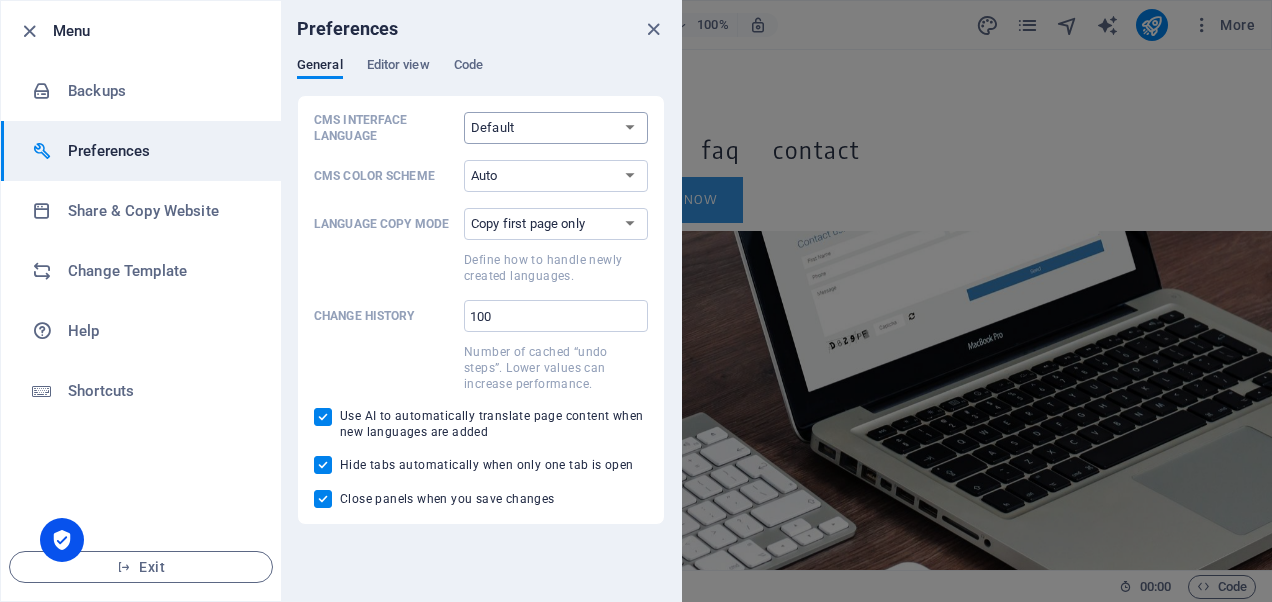 click on "Default Deutsch English Español Français Magyar Italiano Nederlands Polski Português русский язык Svenska Türkçe 日本語" at bounding box center (556, 128) 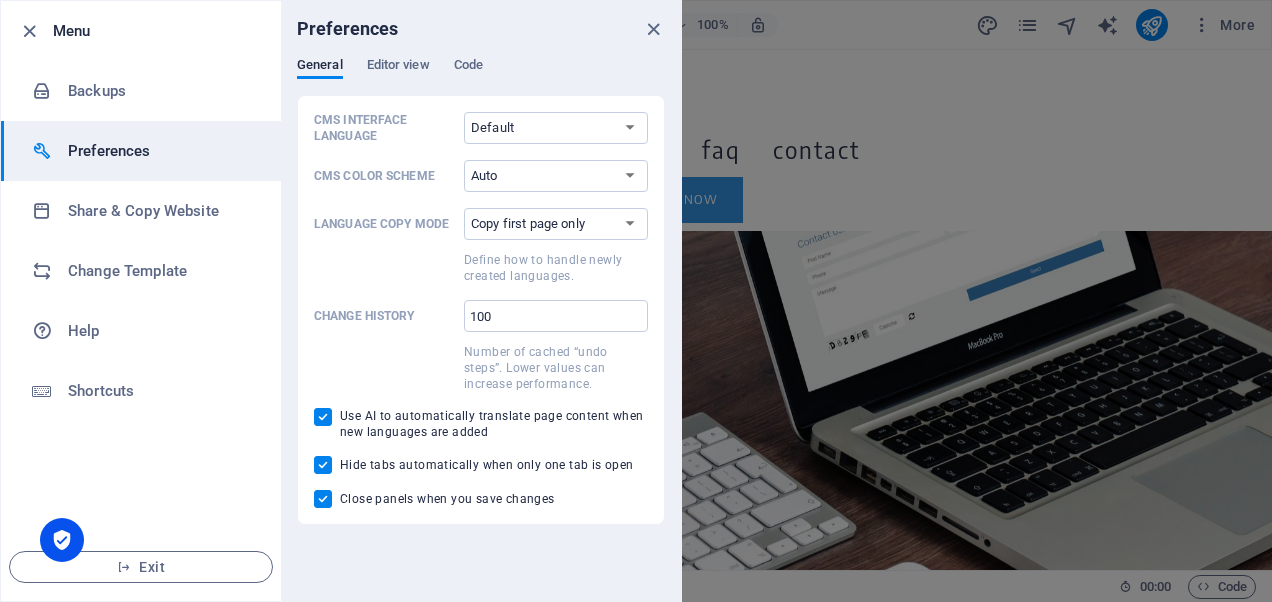 select on "en" 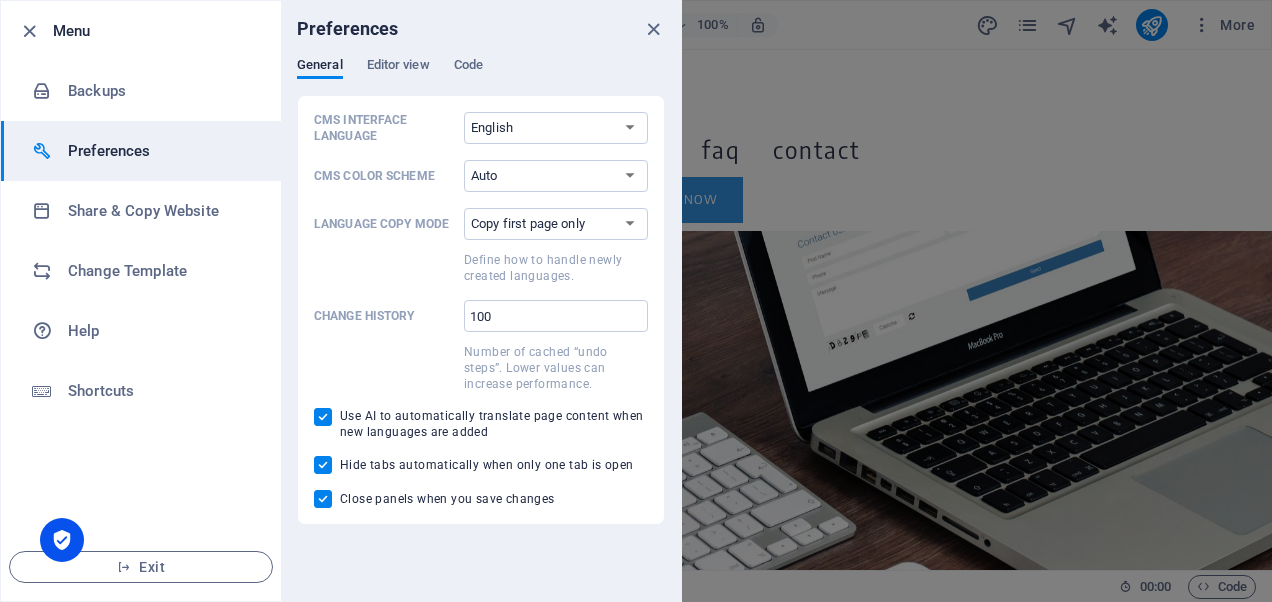 click on "Default Deutsch English Español Français Magyar Italiano Nederlands Polski Português русский язык Svenska Türkçe 日本語" at bounding box center [556, 128] 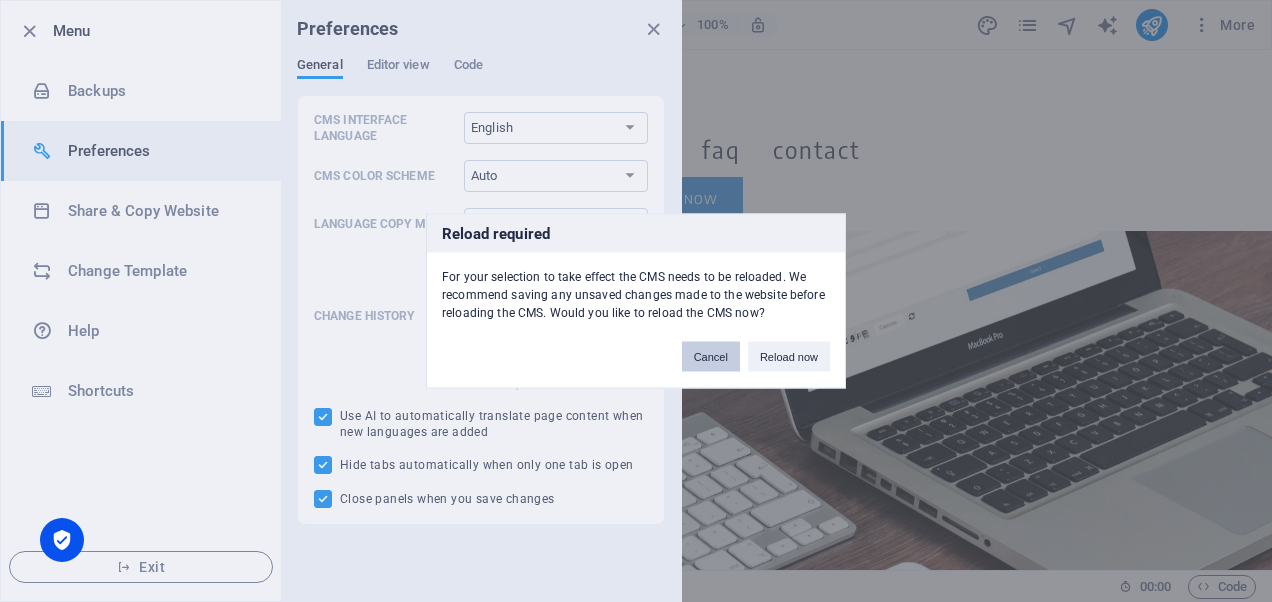 click on "Cancel" at bounding box center (711, 357) 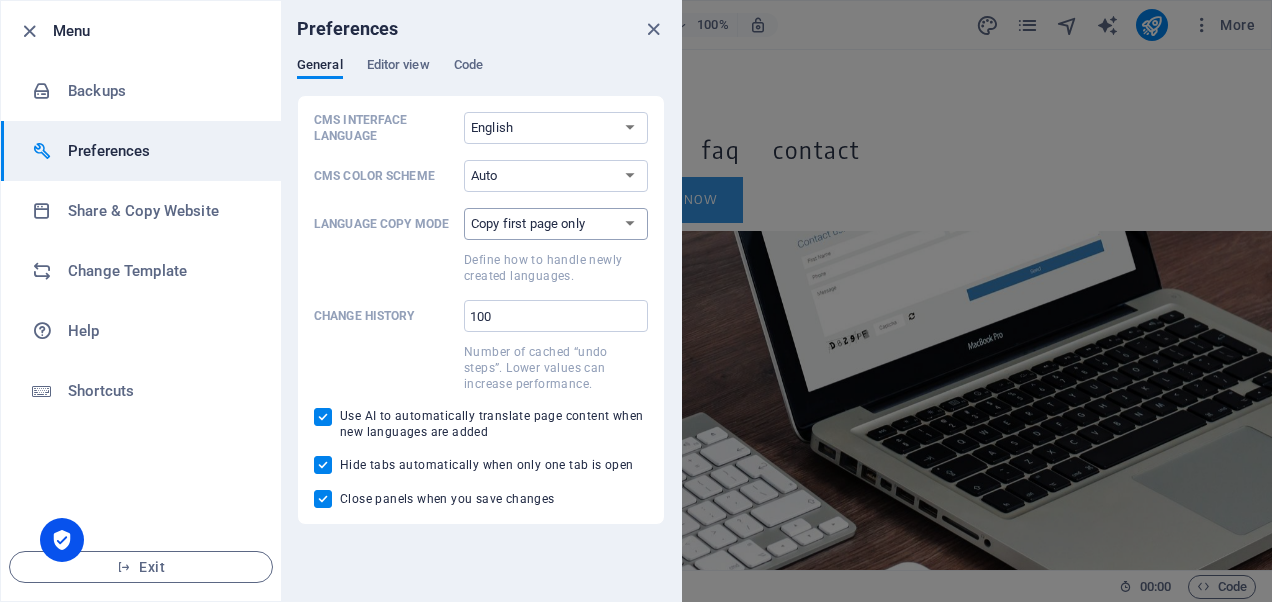 click on "Copy first page only Copy all pages" at bounding box center (556, 224) 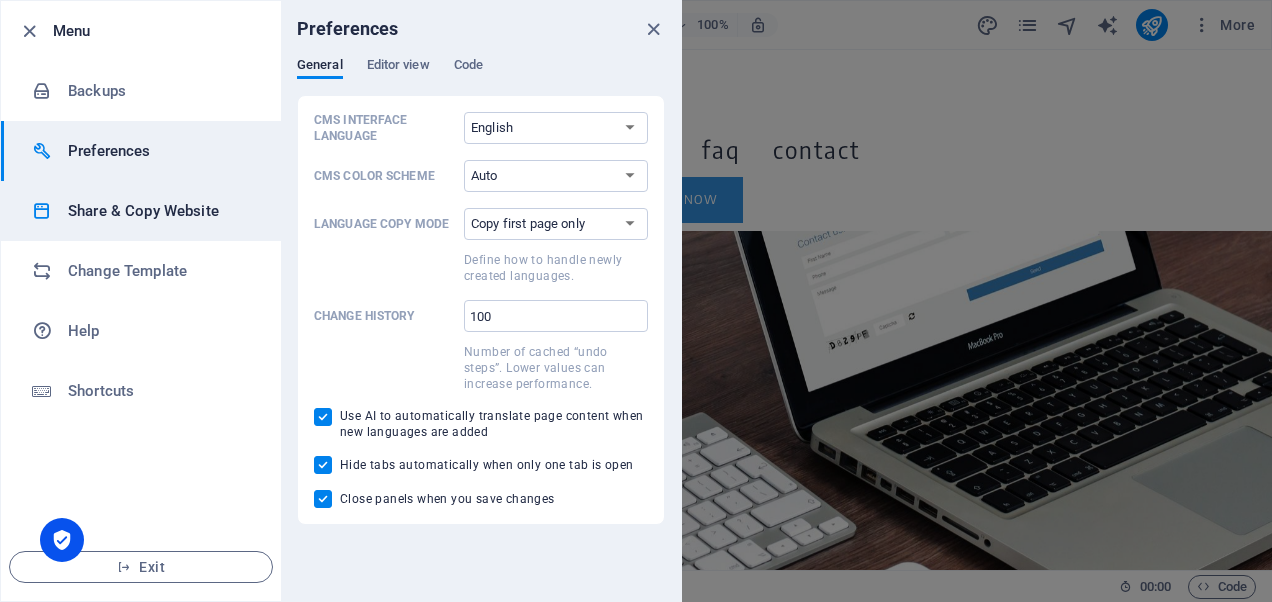 click on "Share & Copy Website" at bounding box center [160, 211] 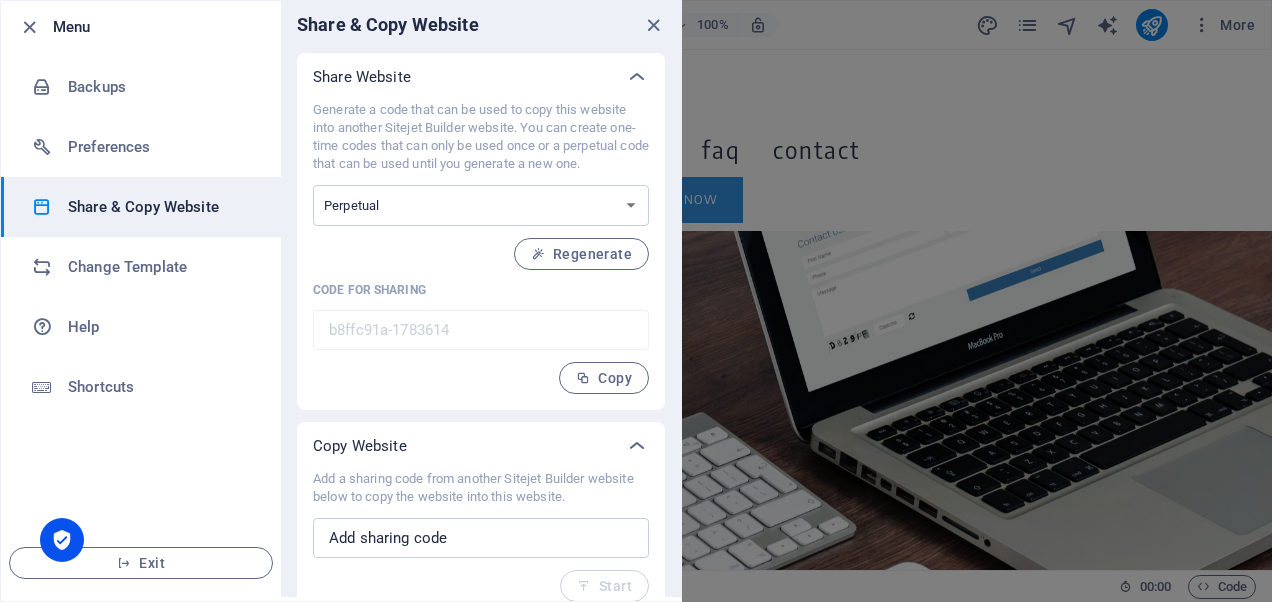 scroll, scrollTop: 0, scrollLeft: 0, axis: both 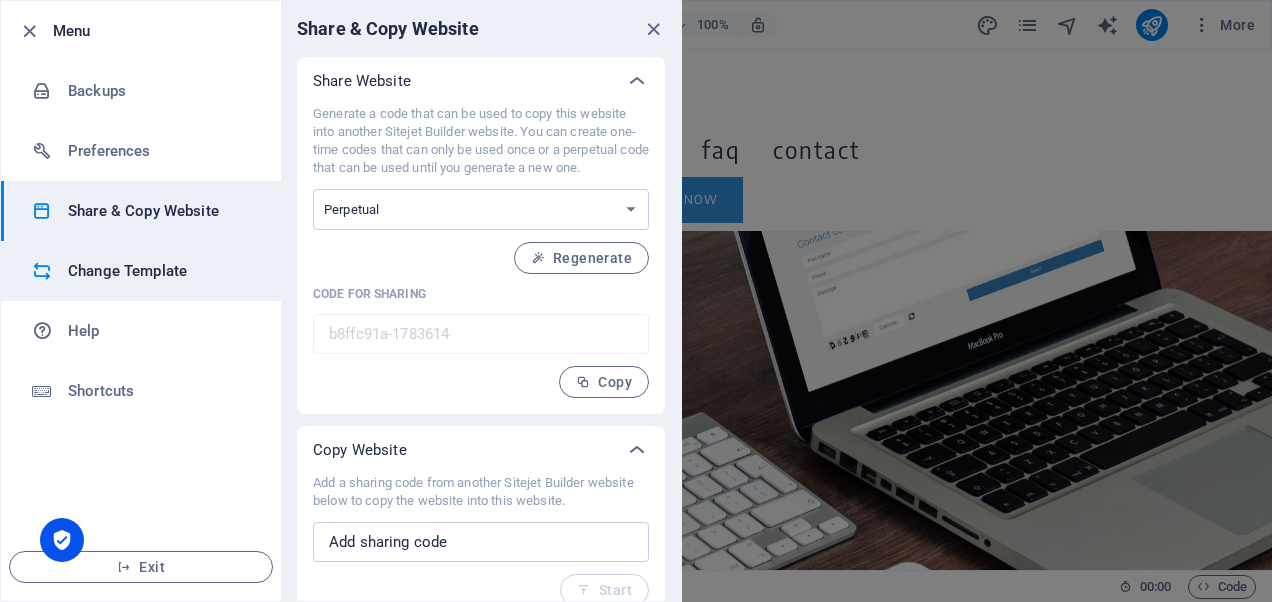click on "Change Template" at bounding box center (160, 271) 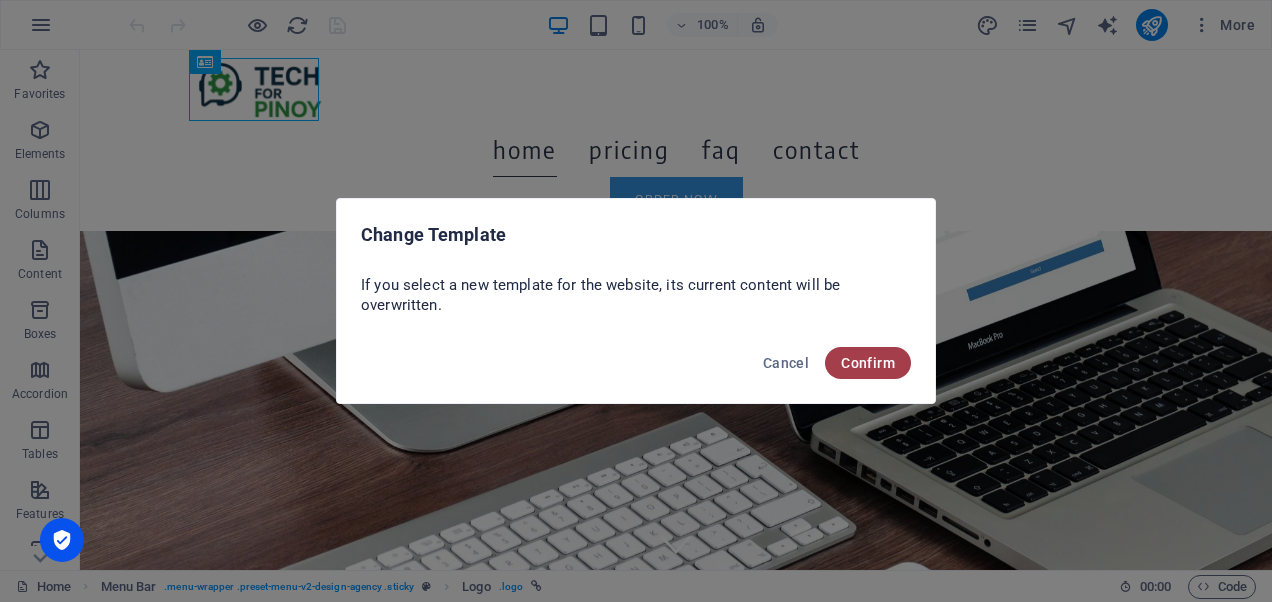 click on "Confirm" at bounding box center (868, 363) 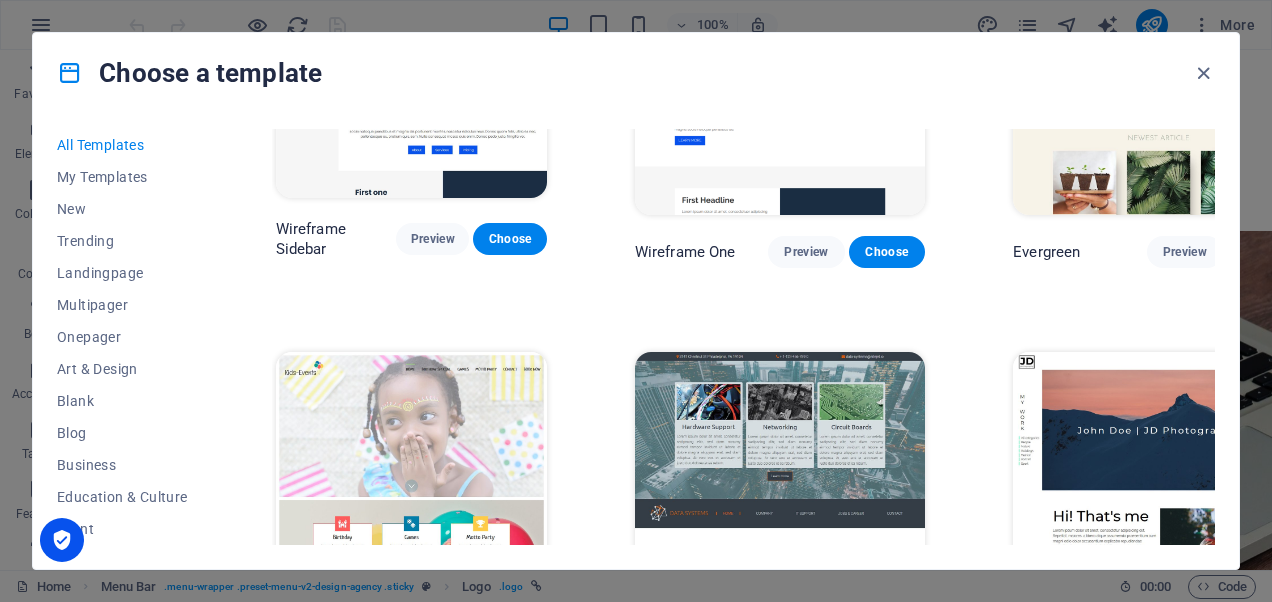 scroll, scrollTop: 6800, scrollLeft: 0, axis: vertical 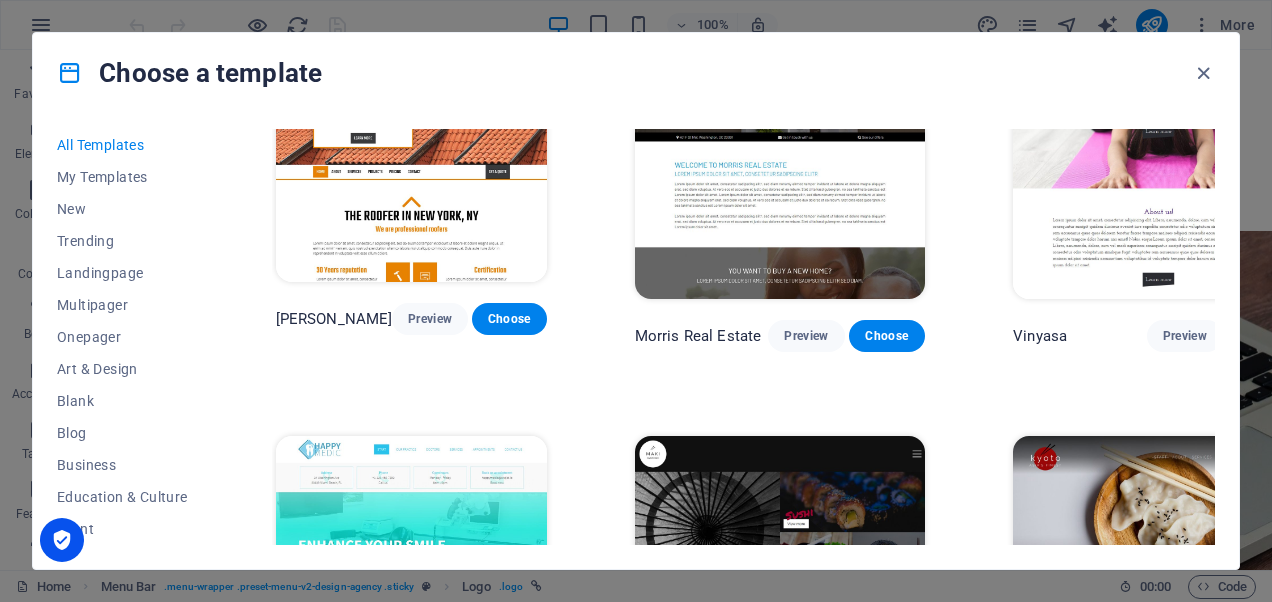 click on "Peoneera Preview Choose Art Museum Preview Choose Wonder Planner Preview Choose Transportable Preview Choose S&L Preview Choose WePaint Preview Choose Eco-Con Preview Choose MeetUp Preview Choose Help & Care Preview Choose Podcaster Preview Choose Academix Preview Choose BIG Barber Shop Preview Choose Health & Food Preview Choose UrbanNest Interiors Preview Choose Green Change Preview Choose The Beauty Temple Preview Choose WeTrain Preview Choose Cleaner Preview Choose Johanna James Preview Choose Delicioso Preview Choose Dream Garden Preview Choose LumeDeAqua Preview Choose Pets Care Preview Choose SafeSpace Preview Choose Midnight Rain Bar Preview Choose Drive Preview Choose Estator Preview Choose Health Group Preview Choose MakeIt Agency Preview Choose Wanderlust Preview Choose WeSpa Preview Choose BERLIN Preview Choose Gadgets Preview Choose CoffeeScience Preview Choose CoachLife Preview Choose Cafe de Oceana Preview Choose Max Hatzy Preview Choose Denteeth Preview Choose Handyman Preview Choose Blogger" at bounding box center [743, 2816] 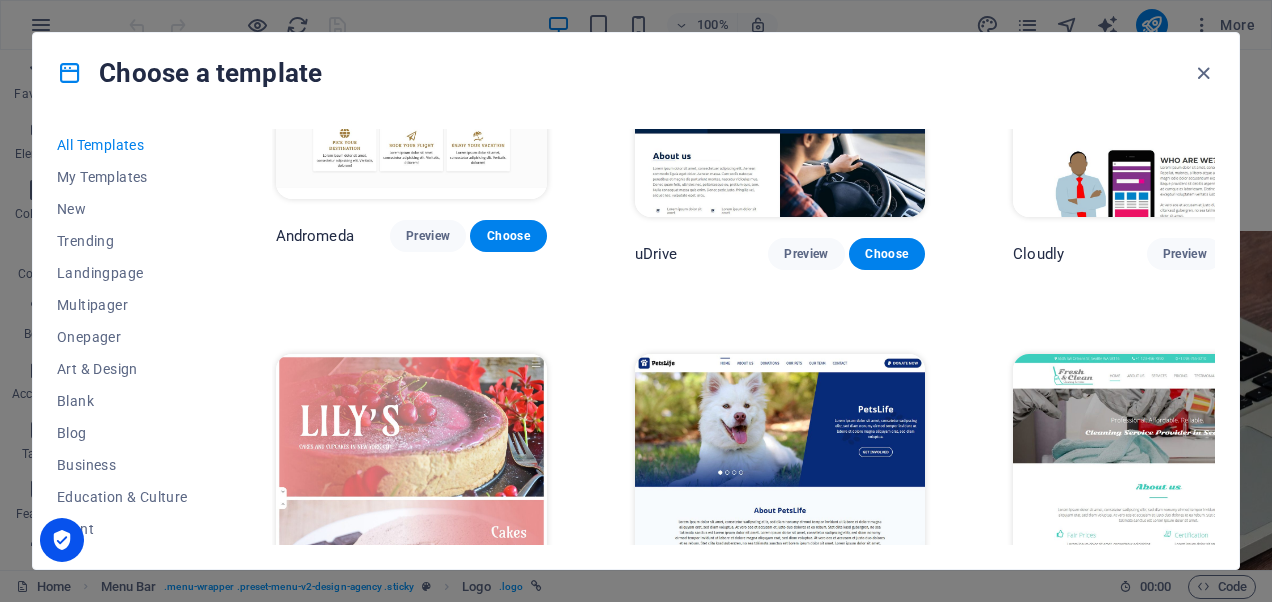 scroll, scrollTop: 13200, scrollLeft: 0, axis: vertical 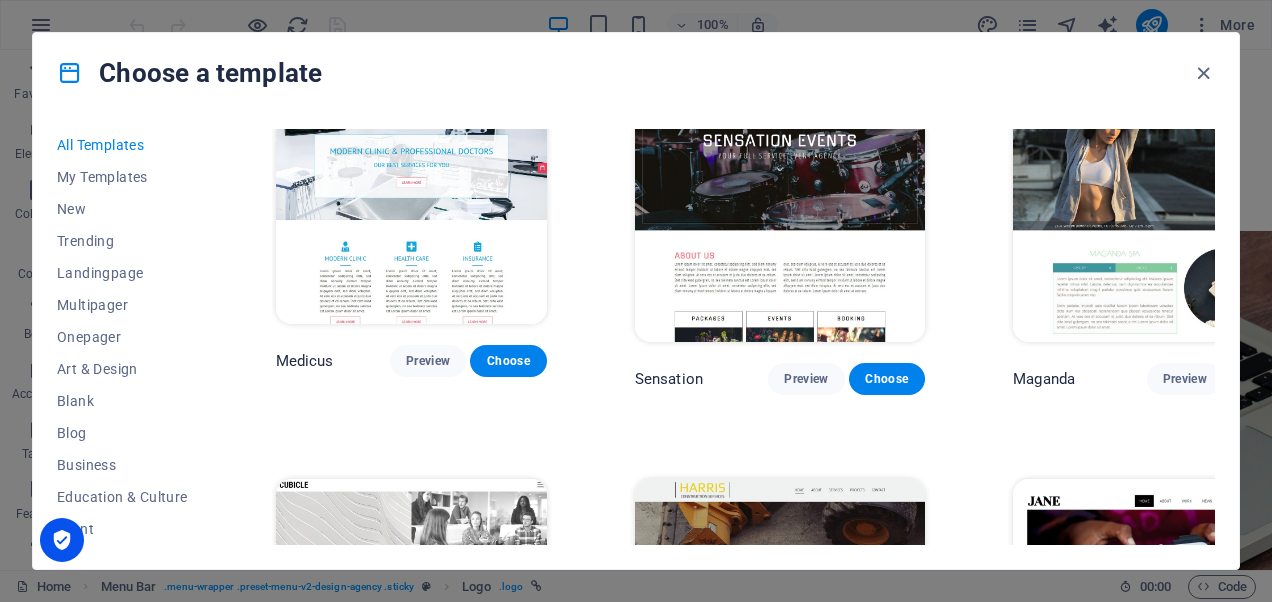click on "Preview" at bounding box center [428, 1574] 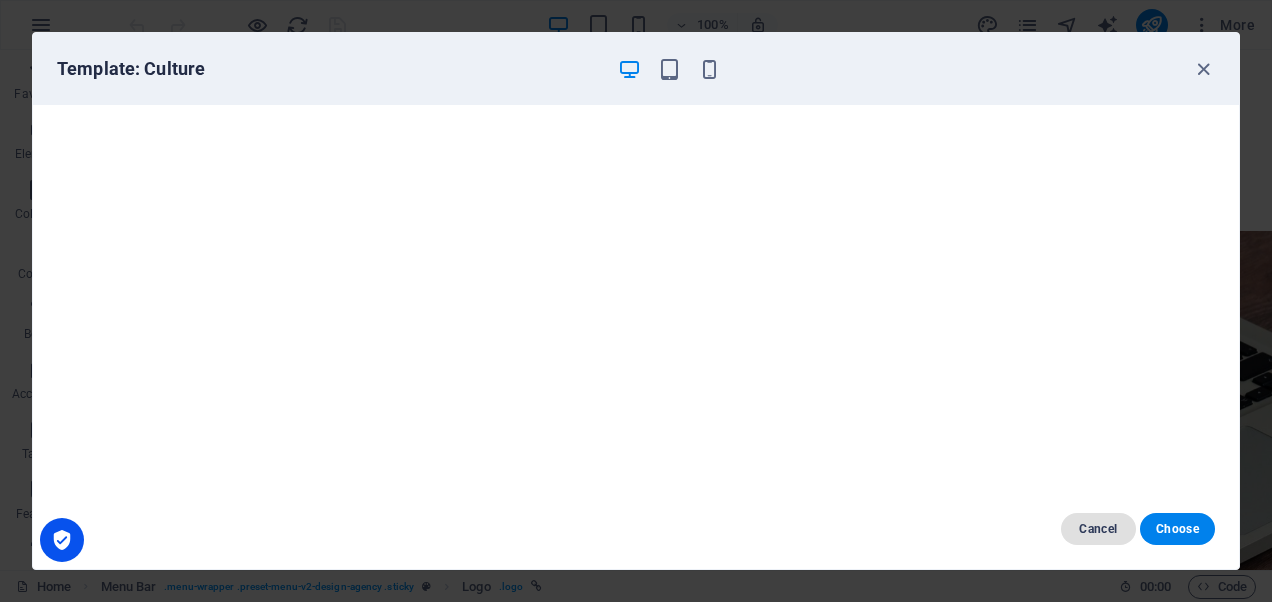 click on "Cancel" at bounding box center [1098, 529] 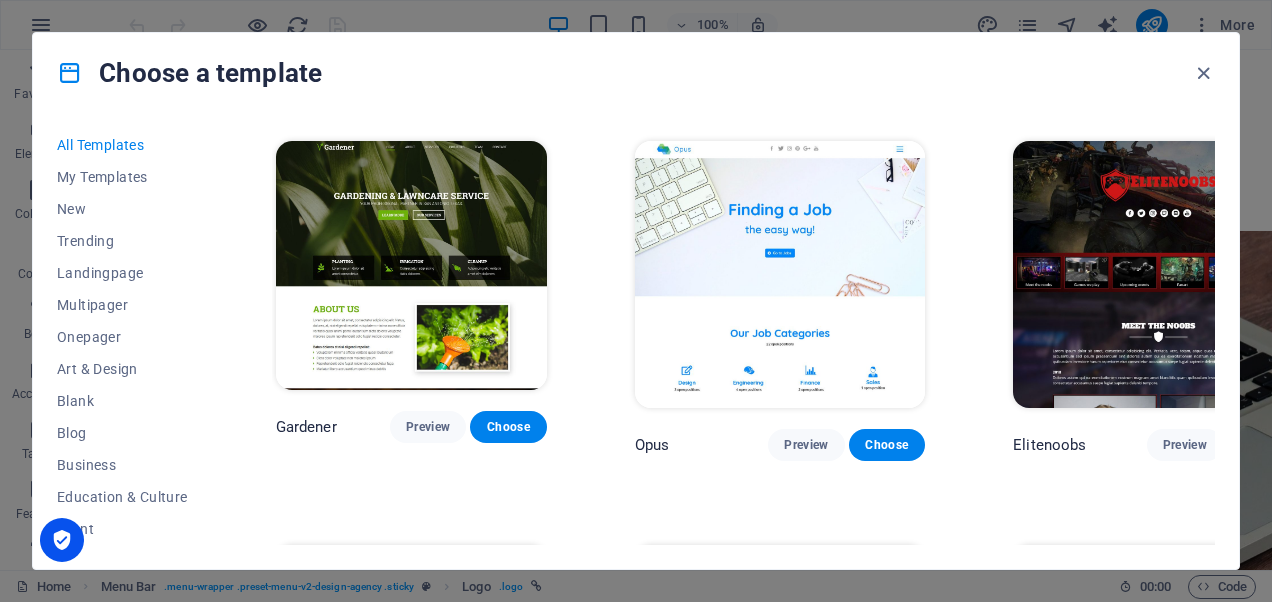 scroll, scrollTop: 13658, scrollLeft: 0, axis: vertical 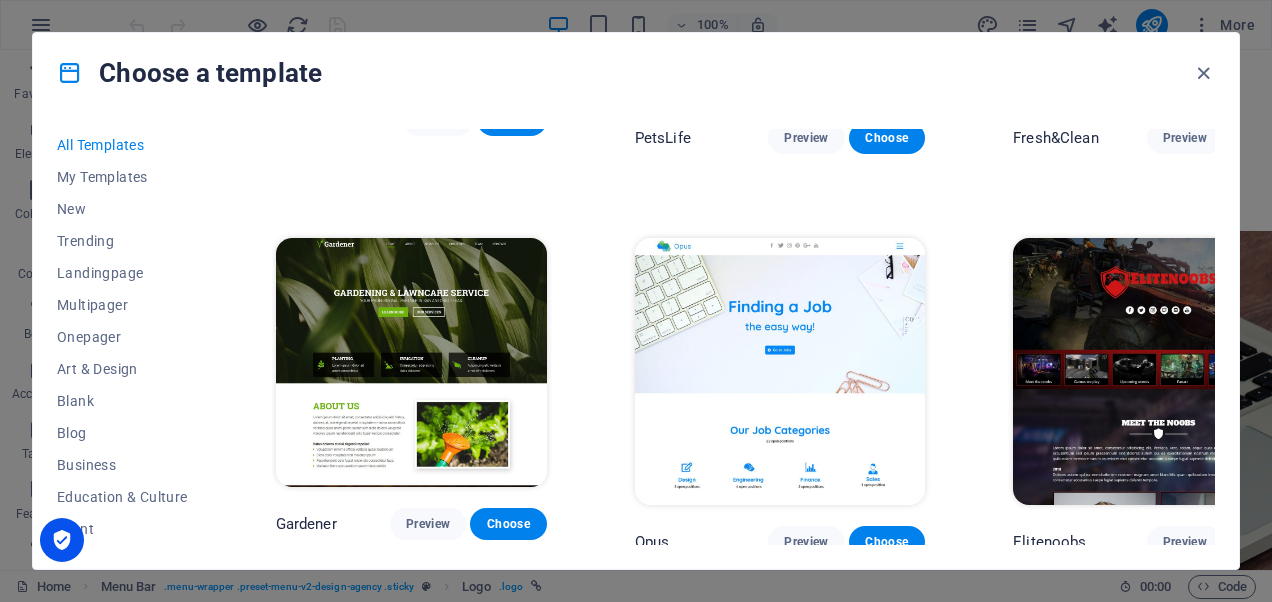 click on "Preview" at bounding box center (428, 1333) 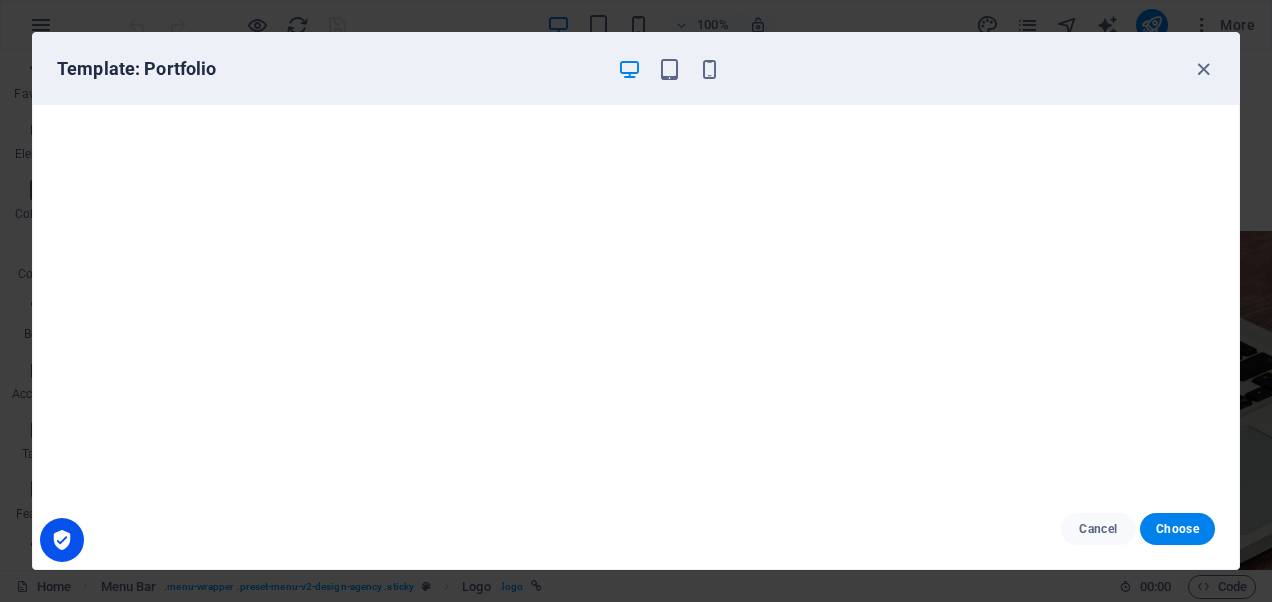 scroll, scrollTop: 5, scrollLeft: 0, axis: vertical 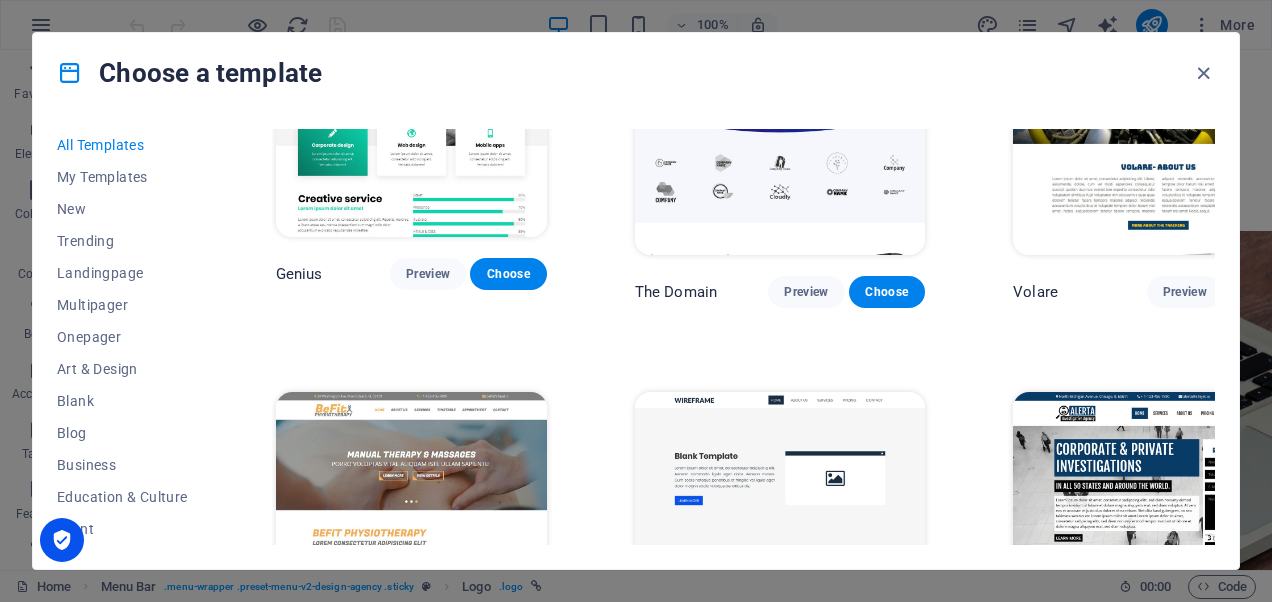 click on "Preview" at bounding box center [428, 1083] 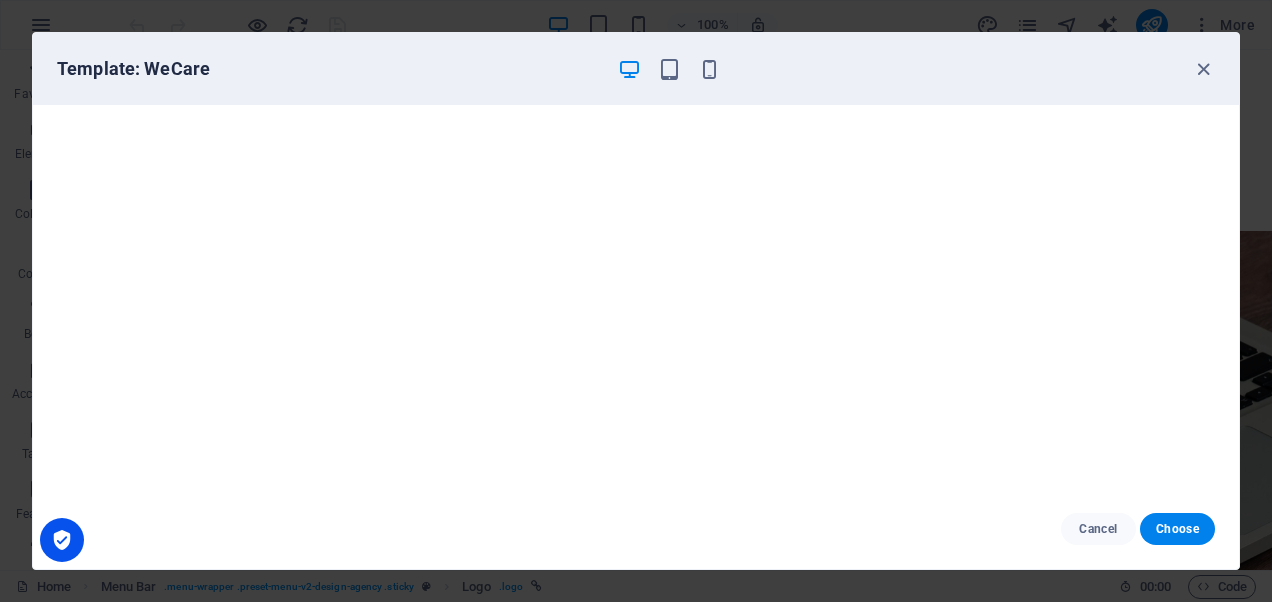 scroll, scrollTop: 5, scrollLeft: 0, axis: vertical 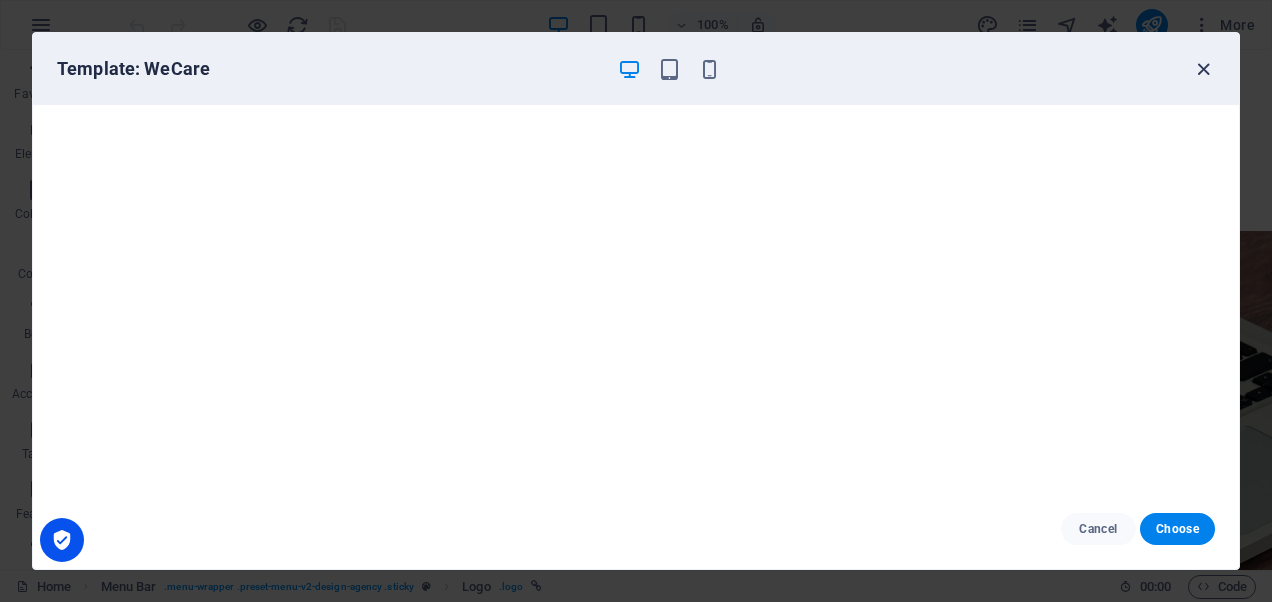 click at bounding box center [1203, 69] 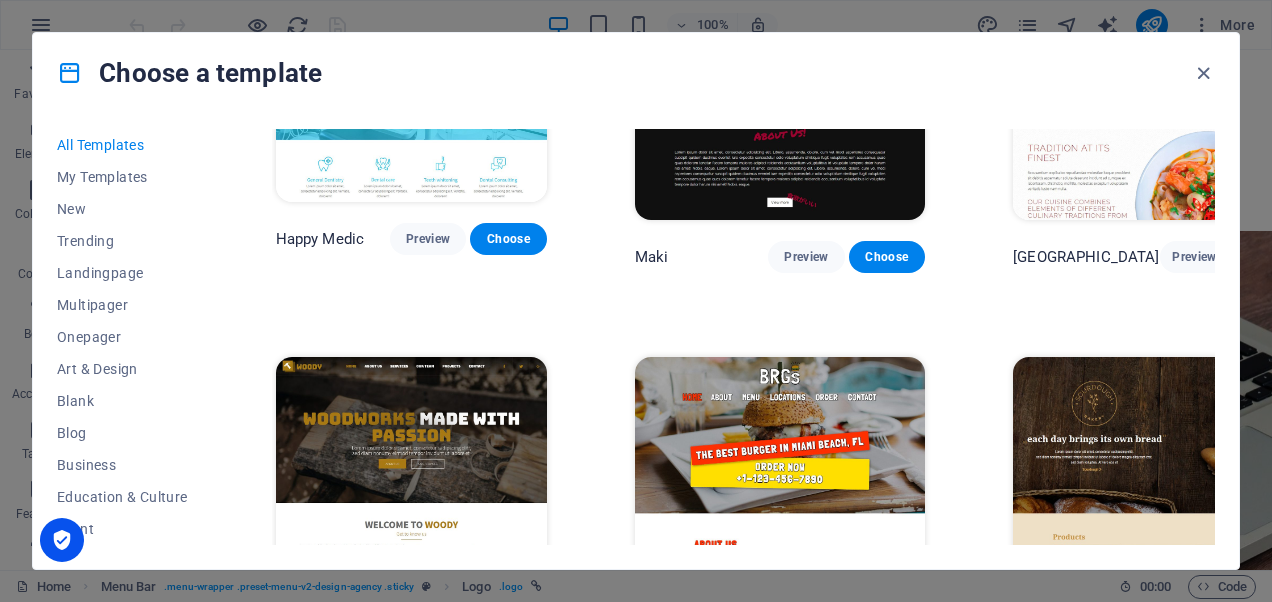 scroll, scrollTop: 8658, scrollLeft: 0, axis: vertical 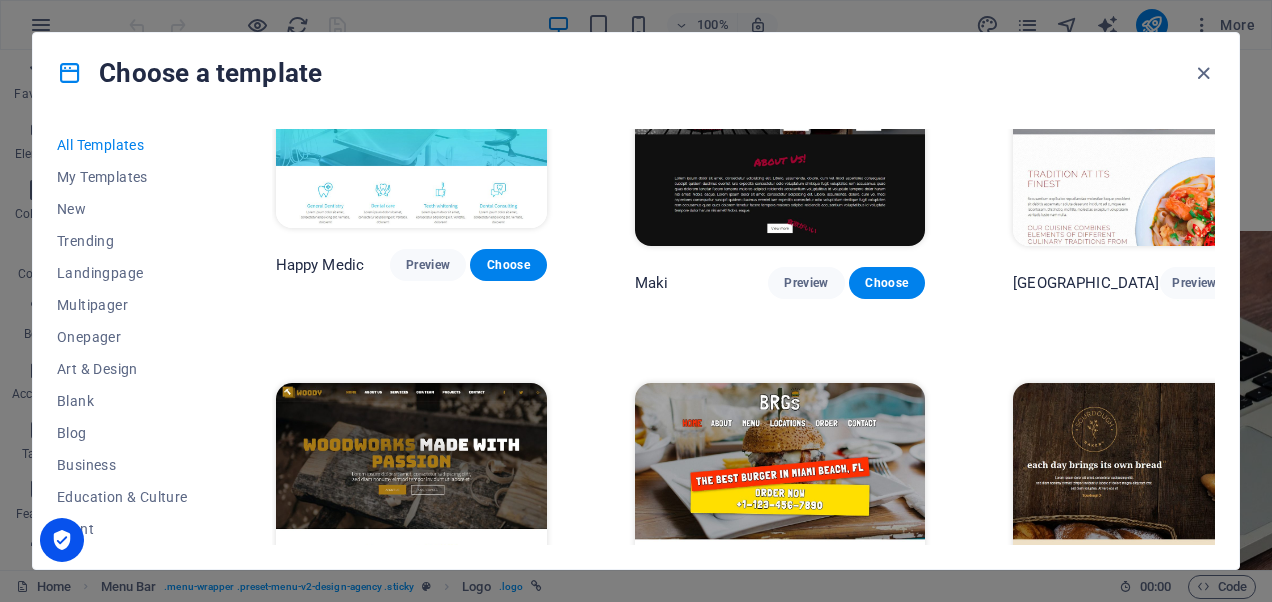 click on "Preview" at bounding box center [428, 1074] 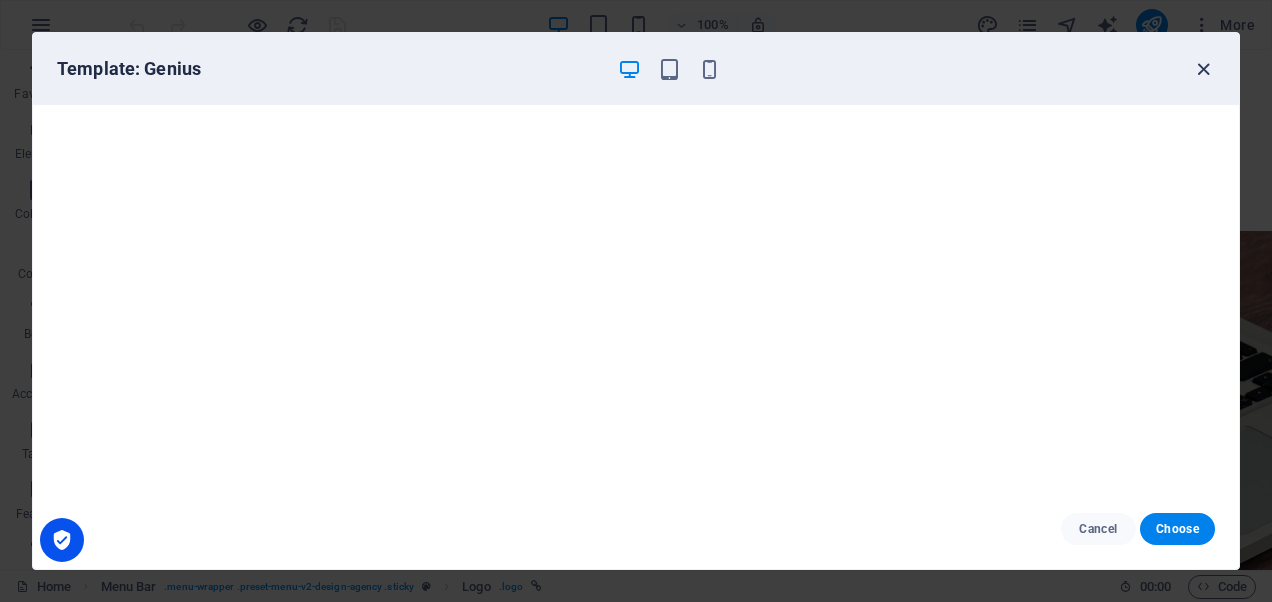click at bounding box center [1203, 69] 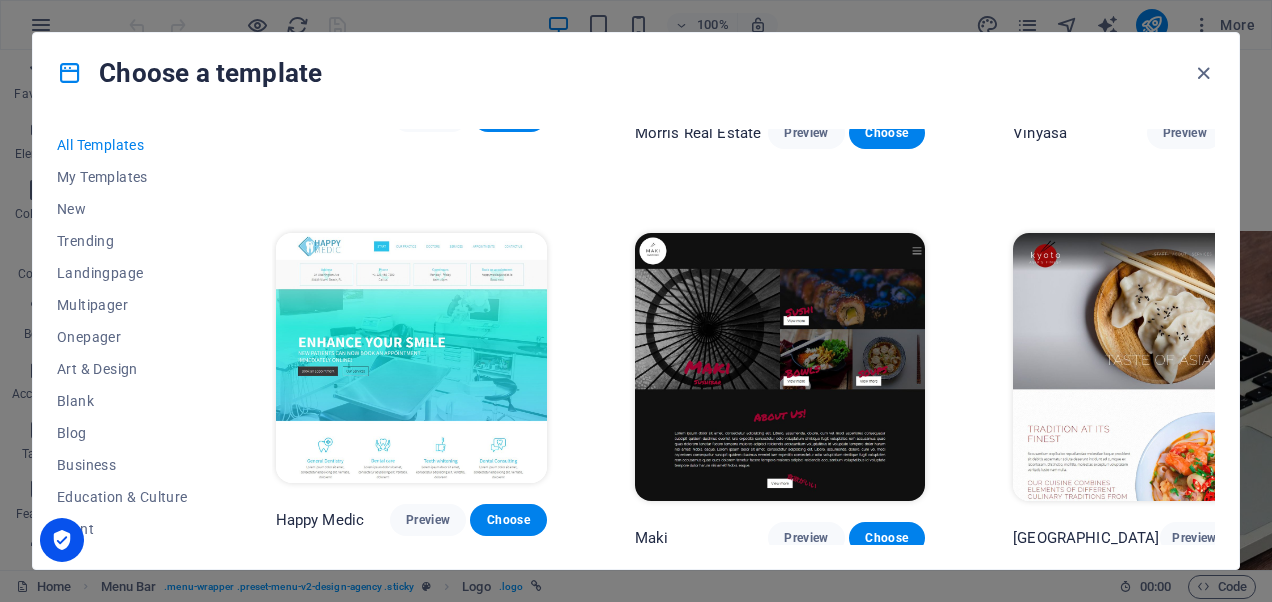 scroll, scrollTop: 8358, scrollLeft: 0, axis: vertical 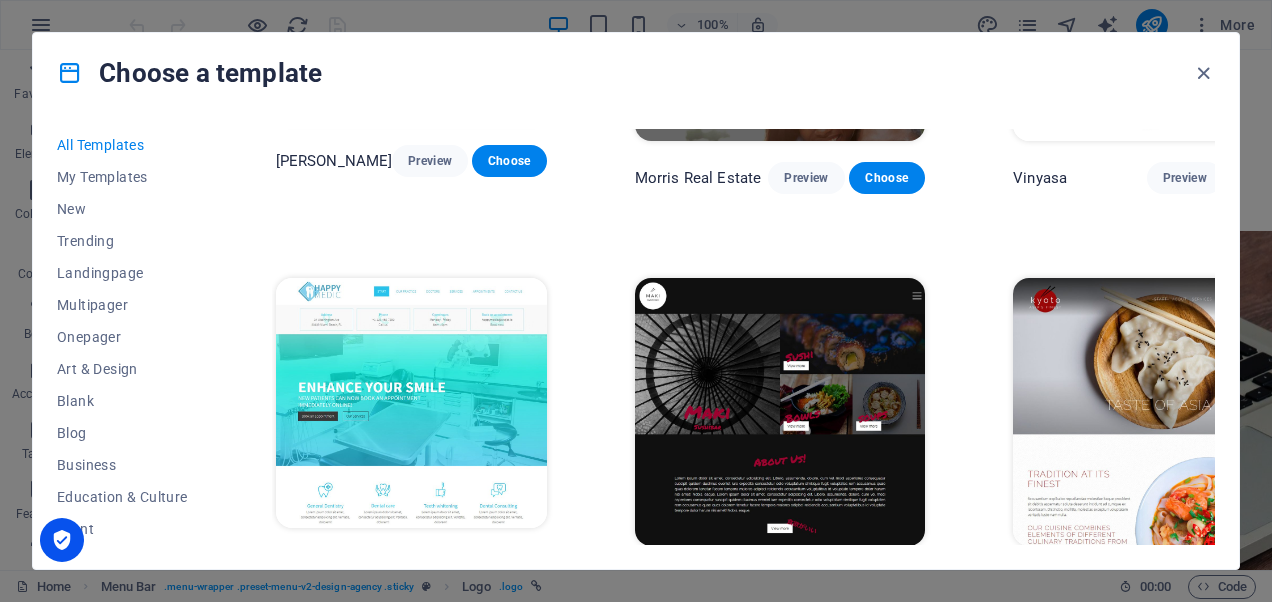 click on "Preview" at bounding box center (429, 970) 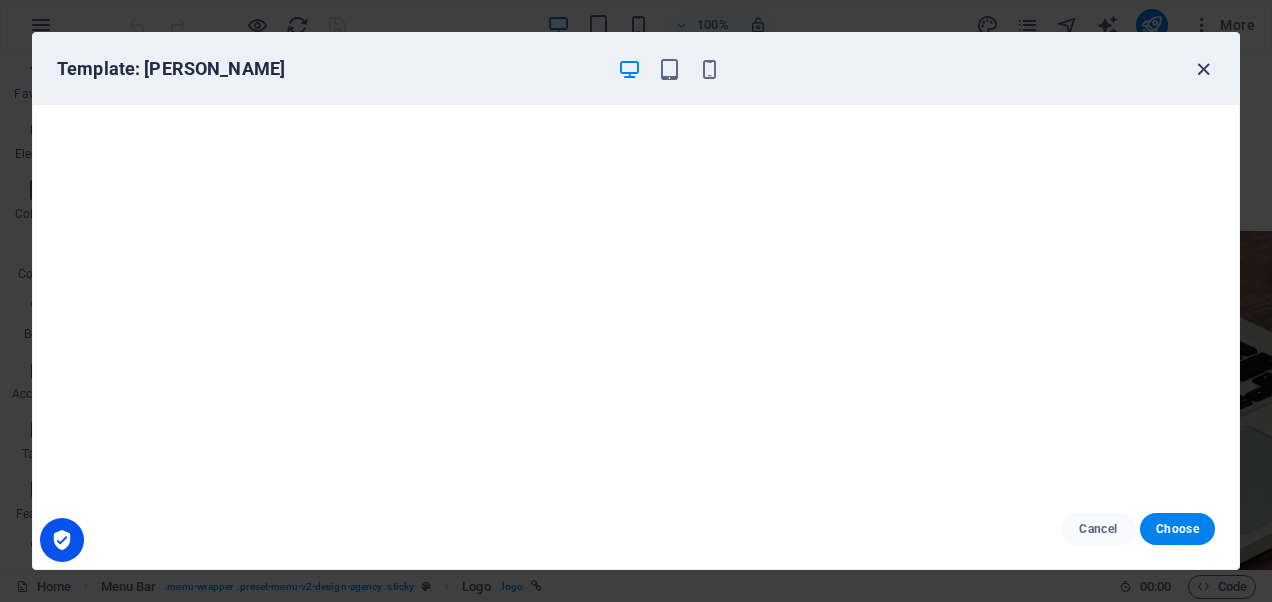 click at bounding box center [1203, 69] 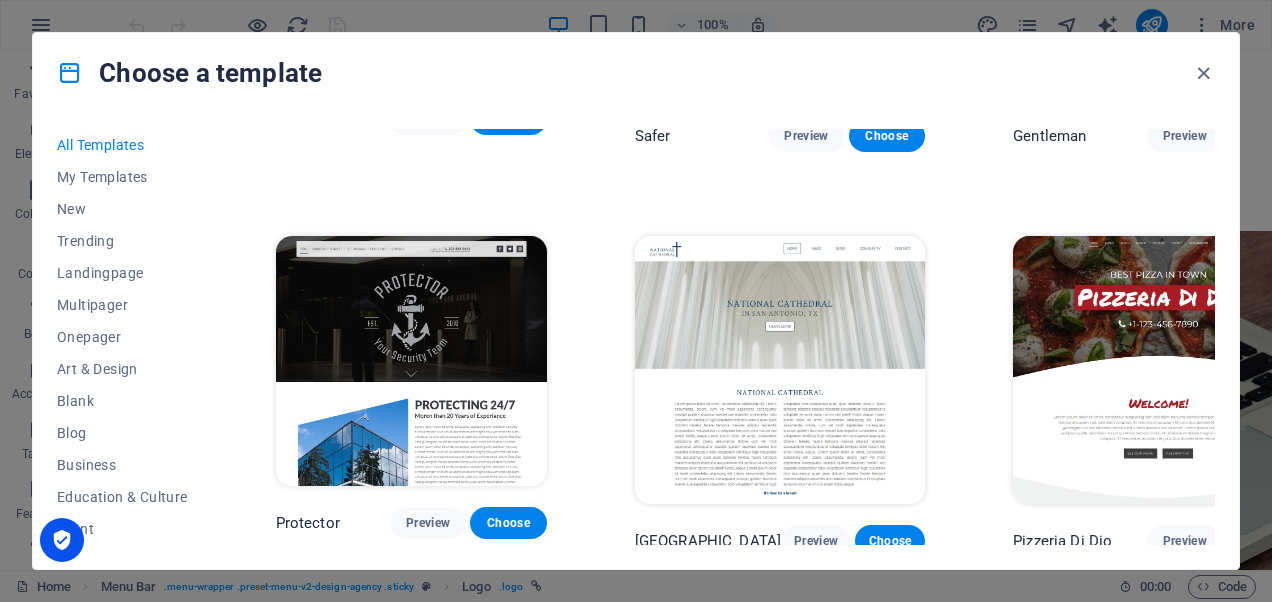 scroll, scrollTop: 7558, scrollLeft: 0, axis: vertical 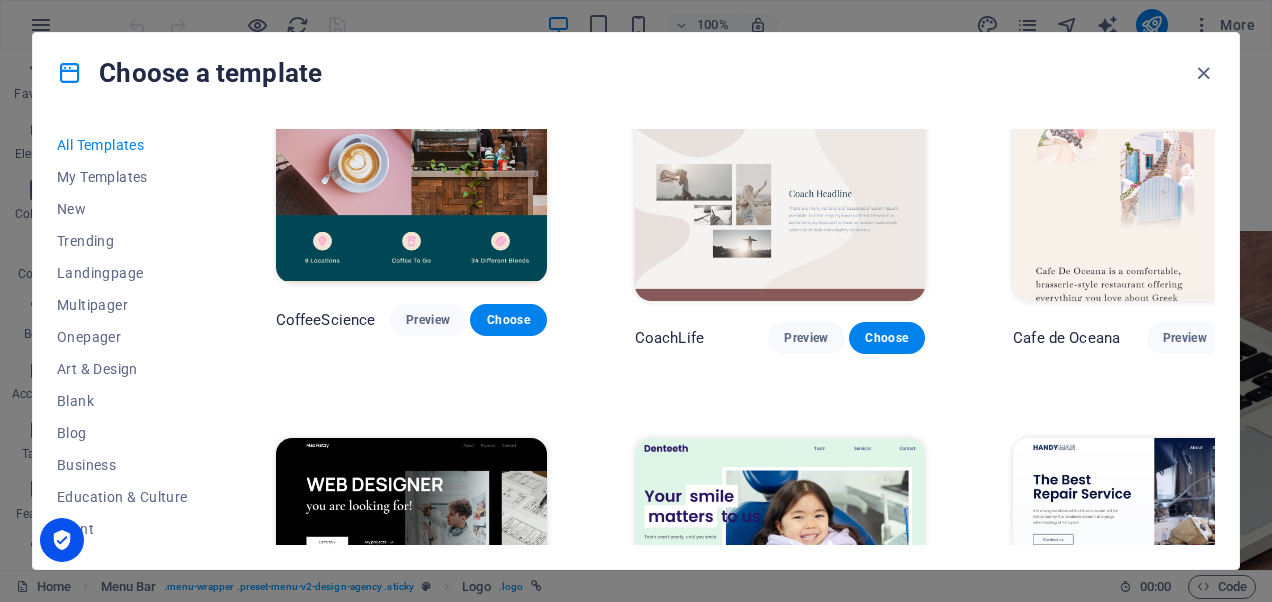 click on "Preview" at bounding box center (428, 724) 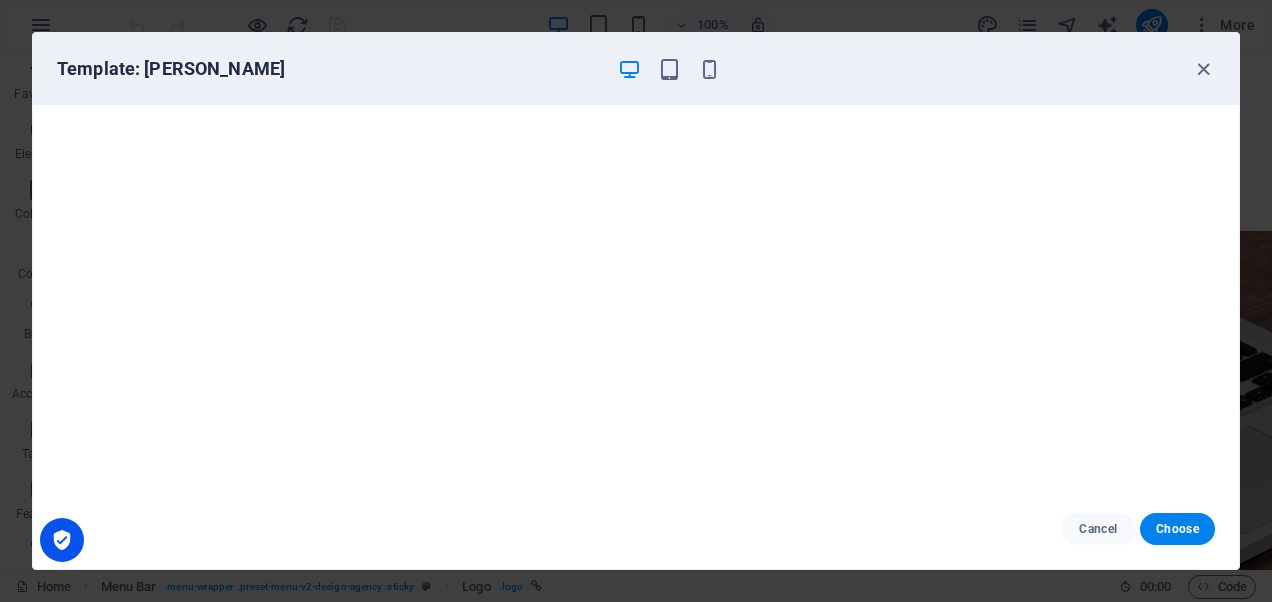 scroll, scrollTop: 0, scrollLeft: 0, axis: both 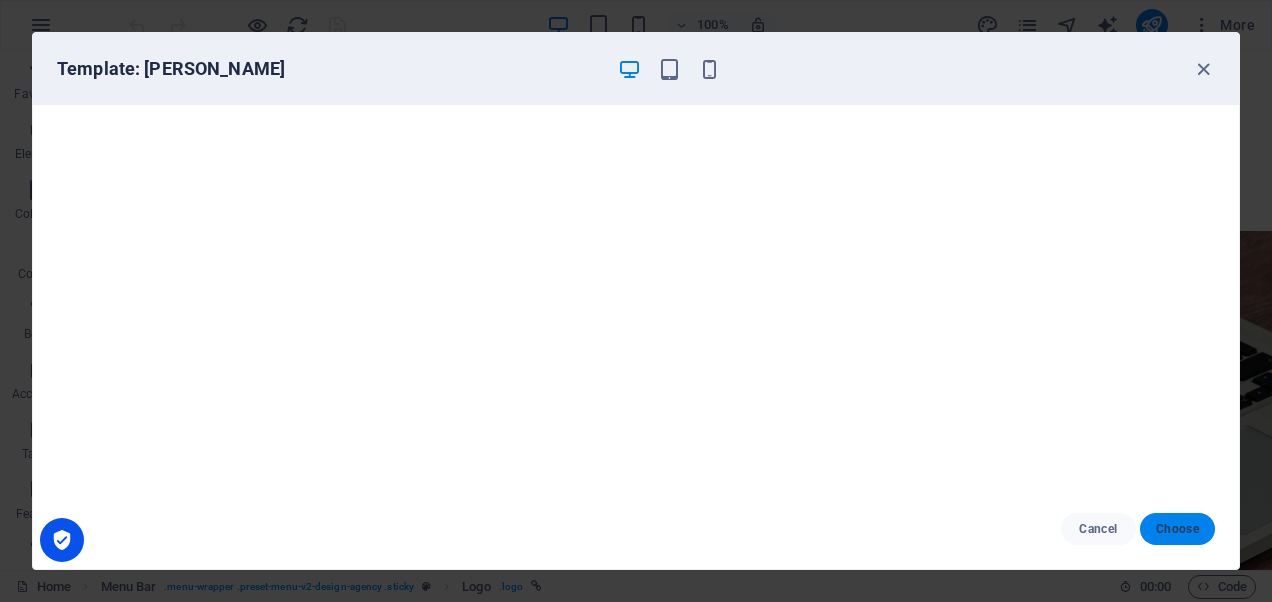 click on "Choose" at bounding box center (1177, 529) 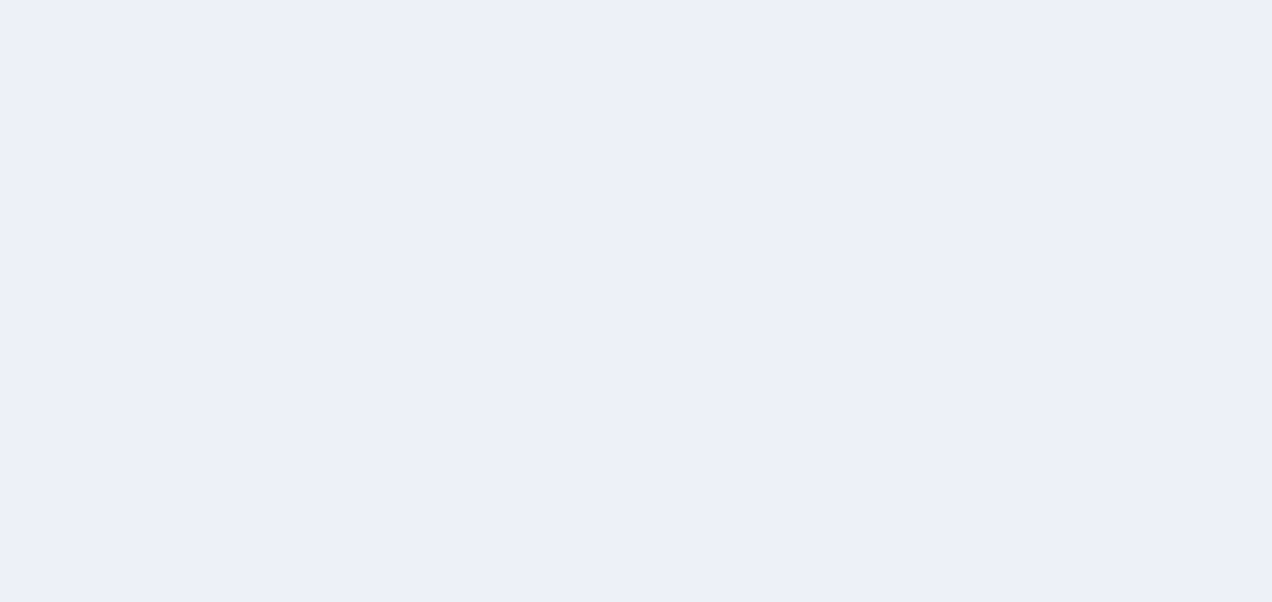 scroll, scrollTop: 0, scrollLeft: 0, axis: both 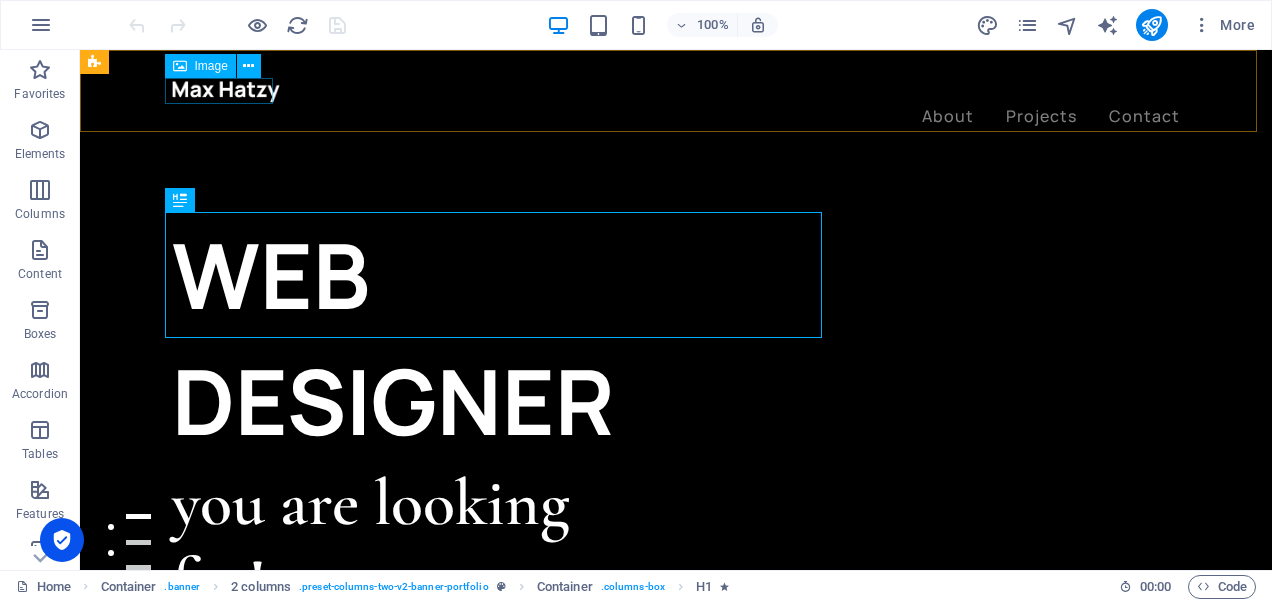 click at bounding box center [676, 91] 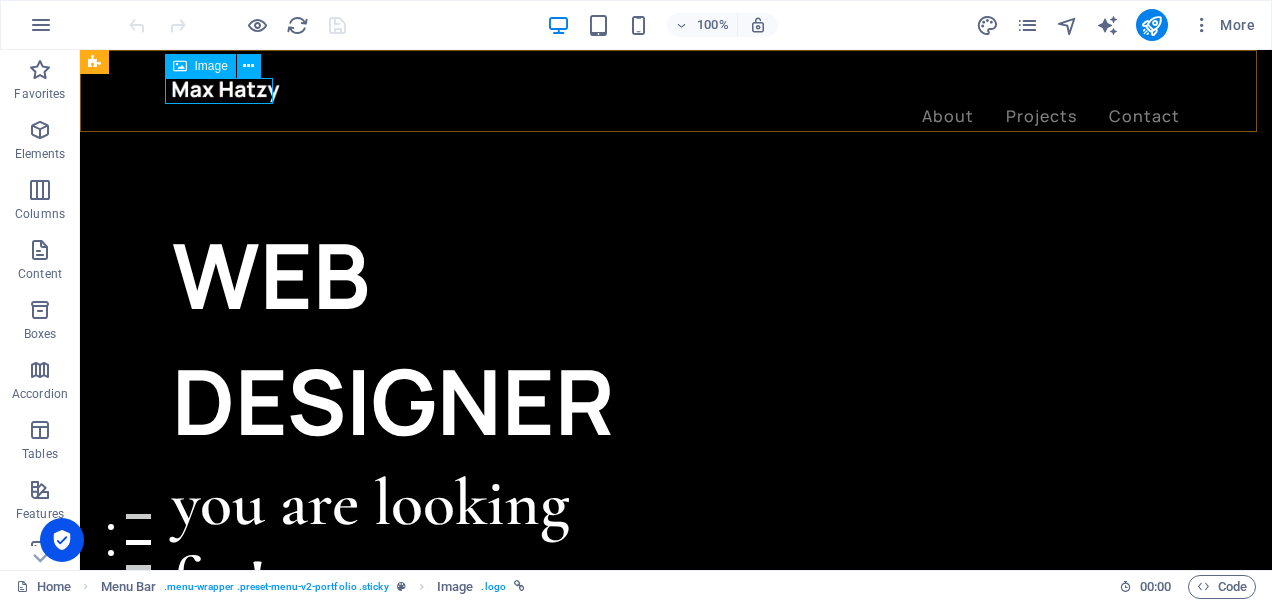 click at bounding box center (676, 91) 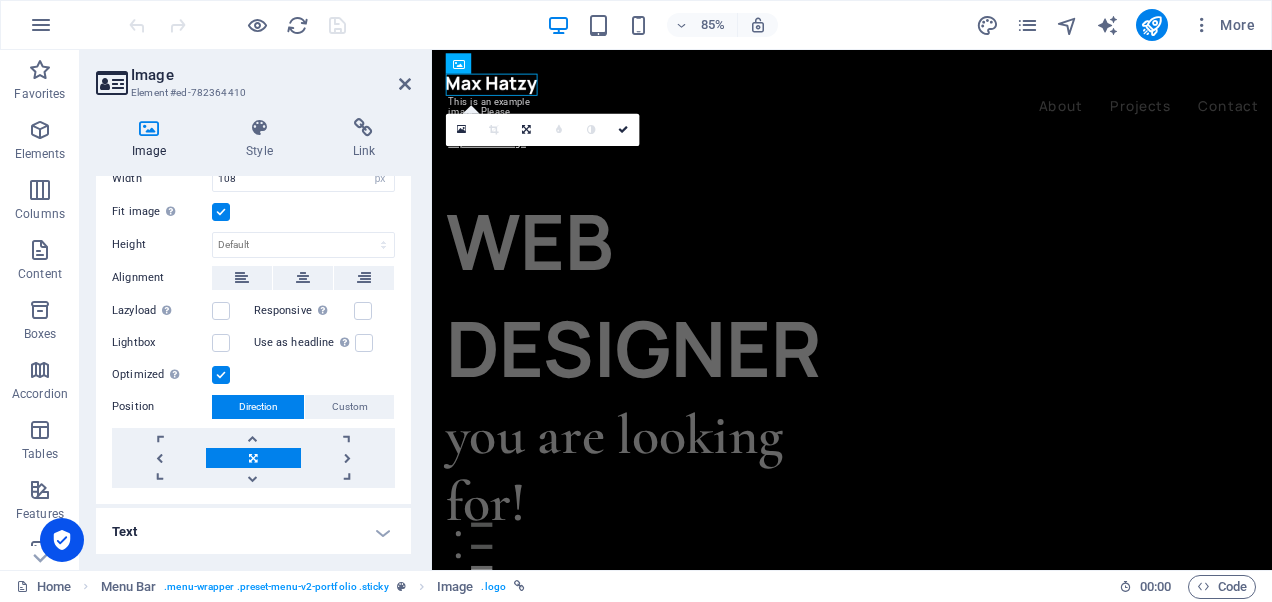 scroll, scrollTop: 152, scrollLeft: 0, axis: vertical 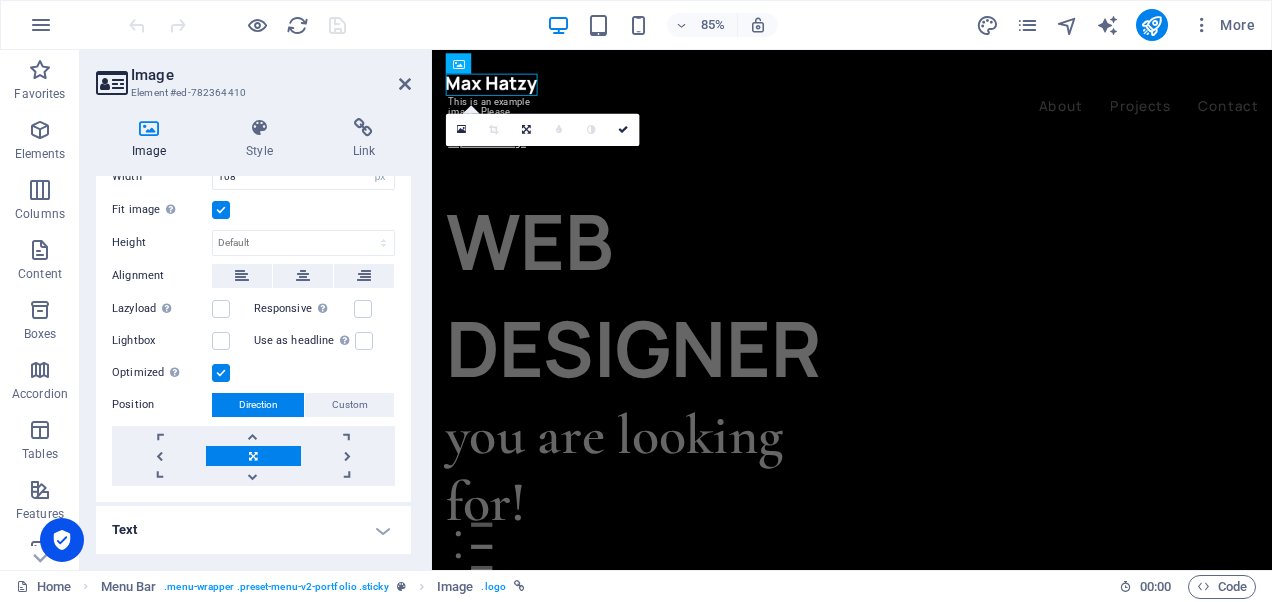 click on "Text" at bounding box center [253, 530] 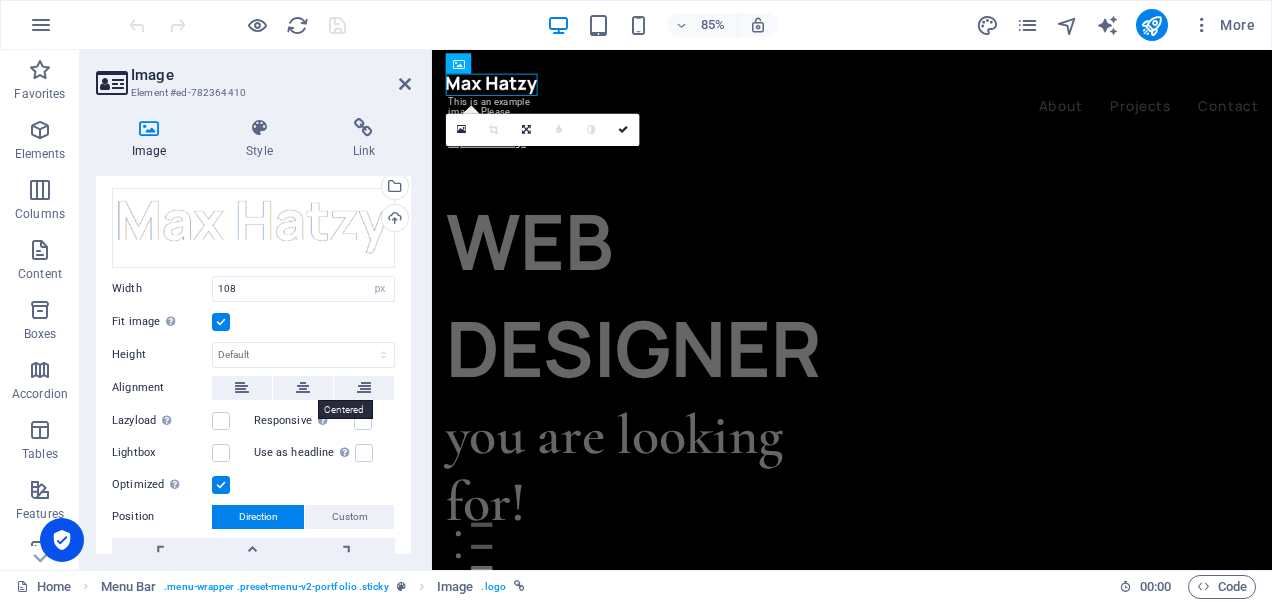 scroll, scrollTop: 0, scrollLeft: 0, axis: both 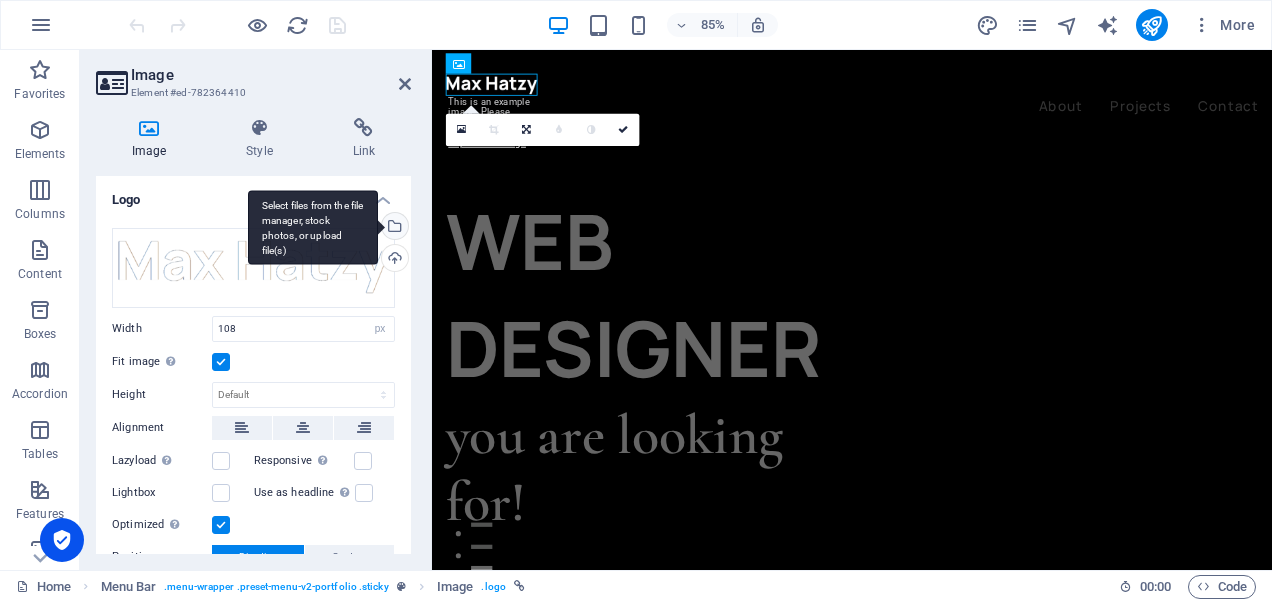 click on "Select files from the file manager, stock photos, or upload file(s)" at bounding box center [313, 227] 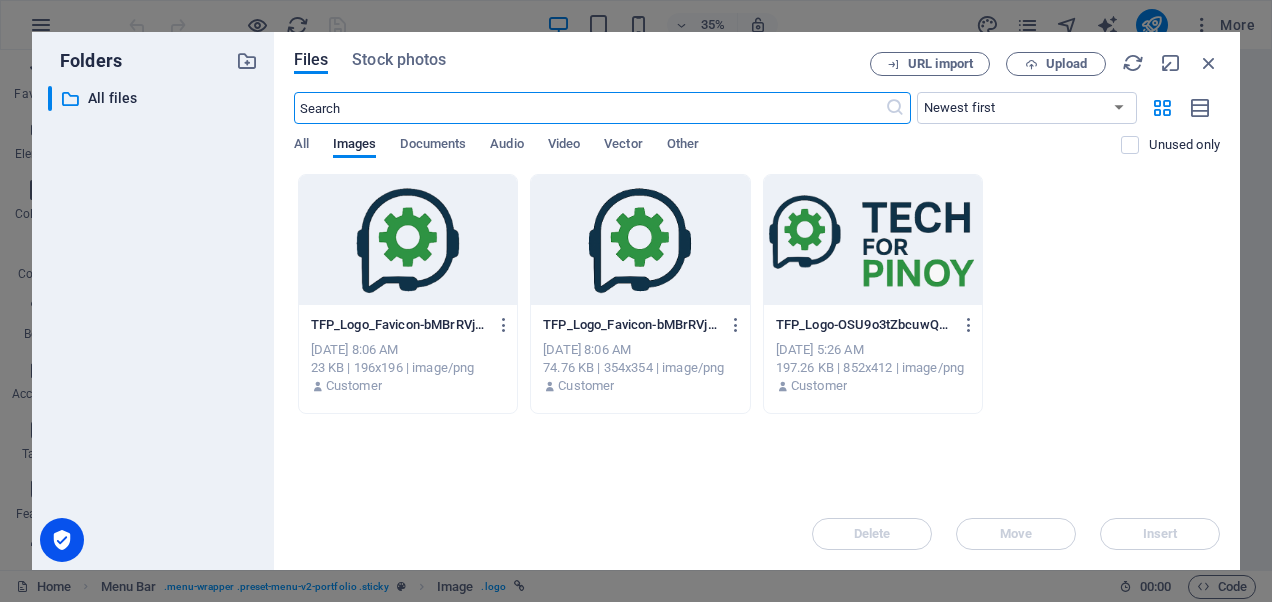 click at bounding box center [873, 240] 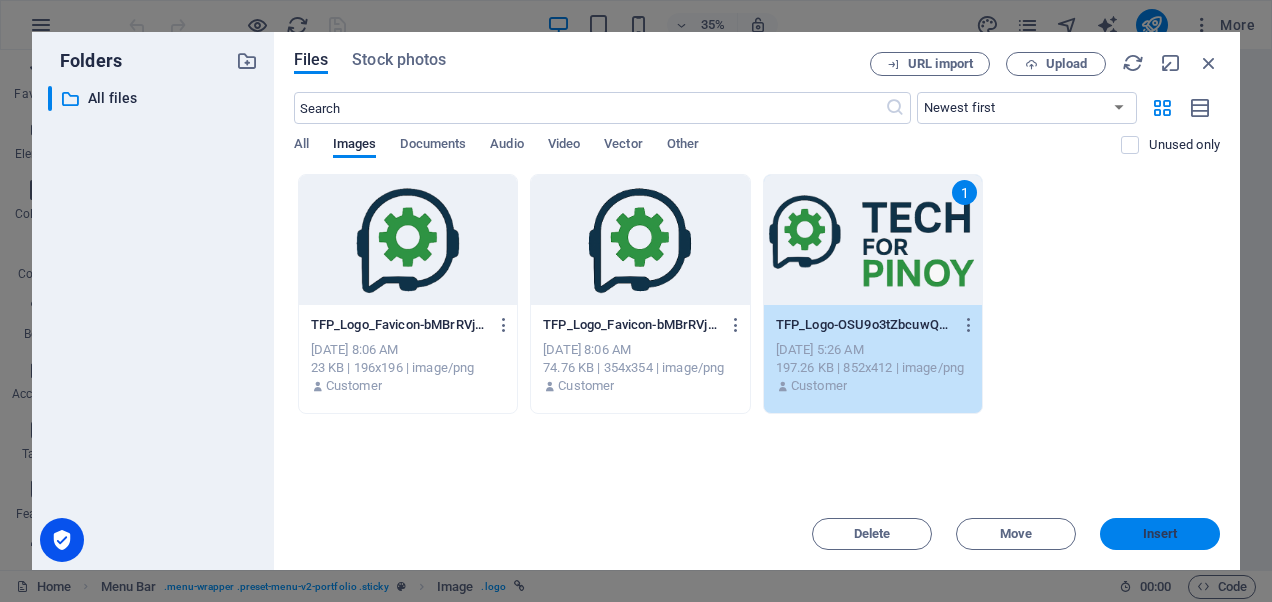 click on "Insert" at bounding box center [1160, 534] 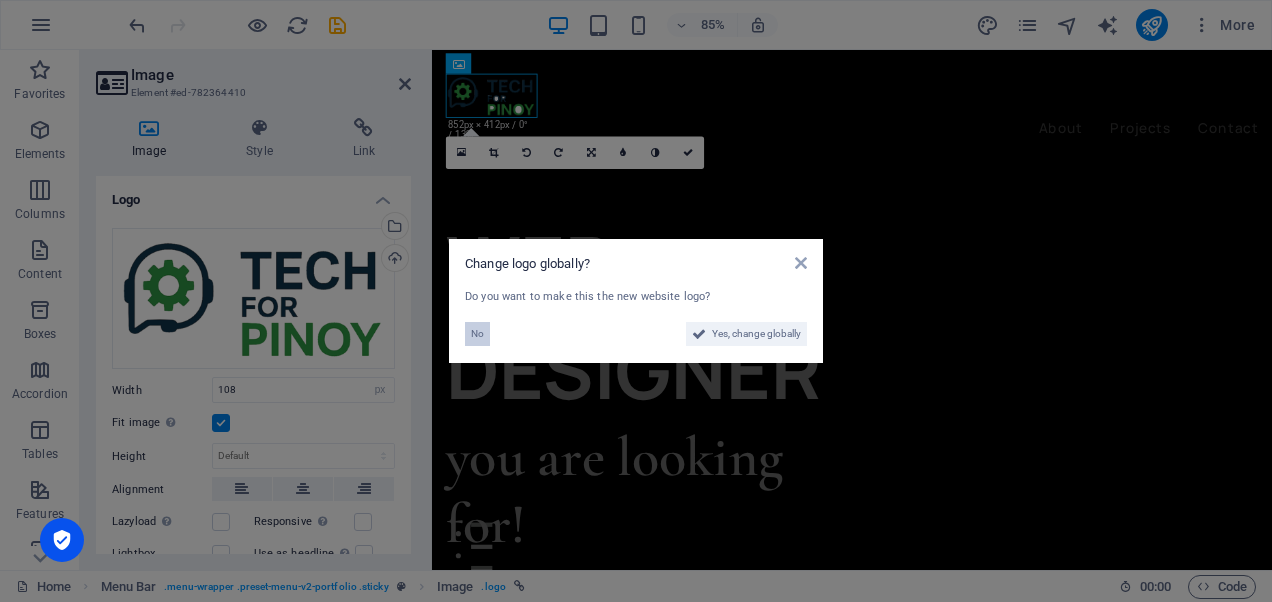 click on "No" at bounding box center (477, 334) 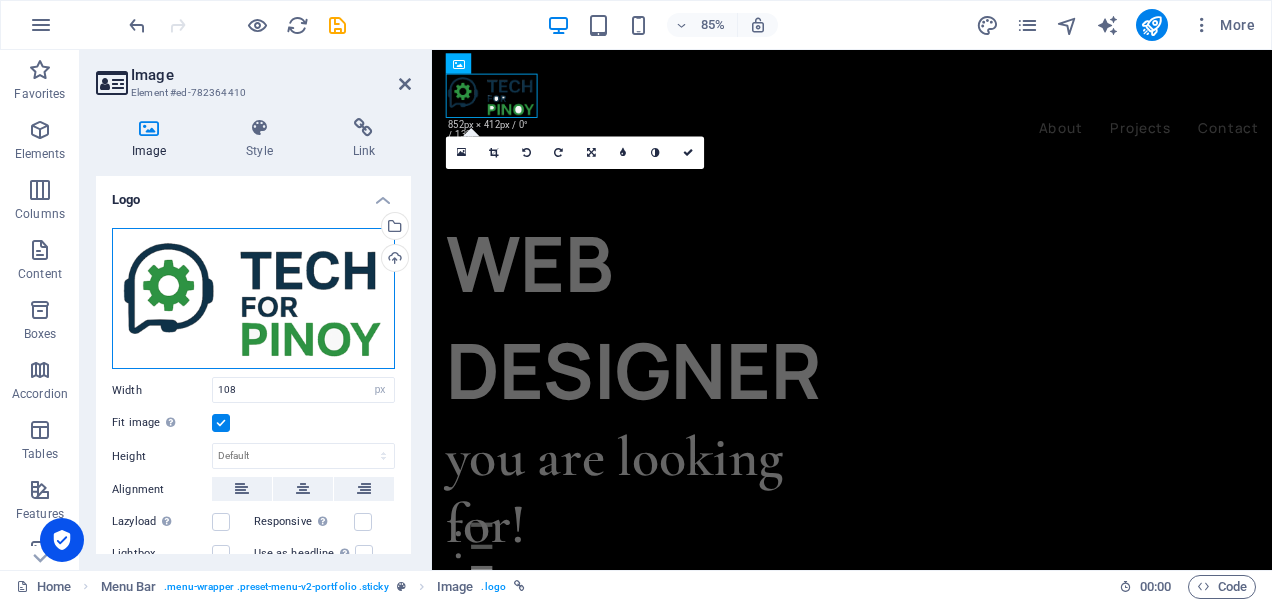 click on "Drag files here, click to choose files or select files from Files or our free stock photos & videos" at bounding box center (253, 299) 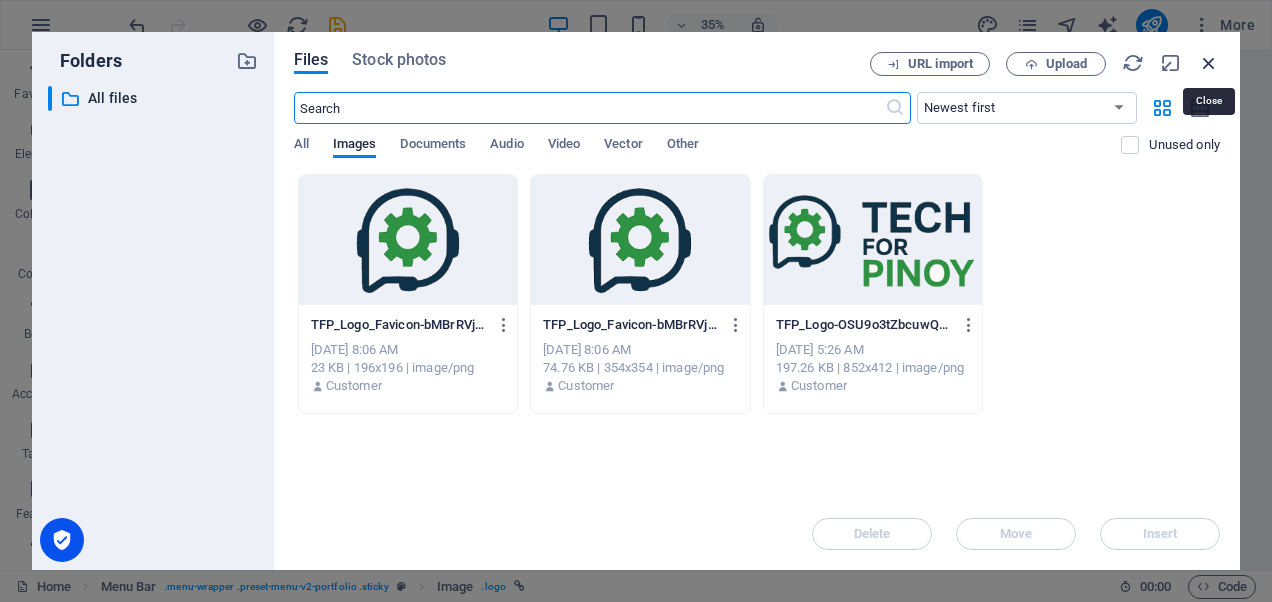 click at bounding box center (1209, 63) 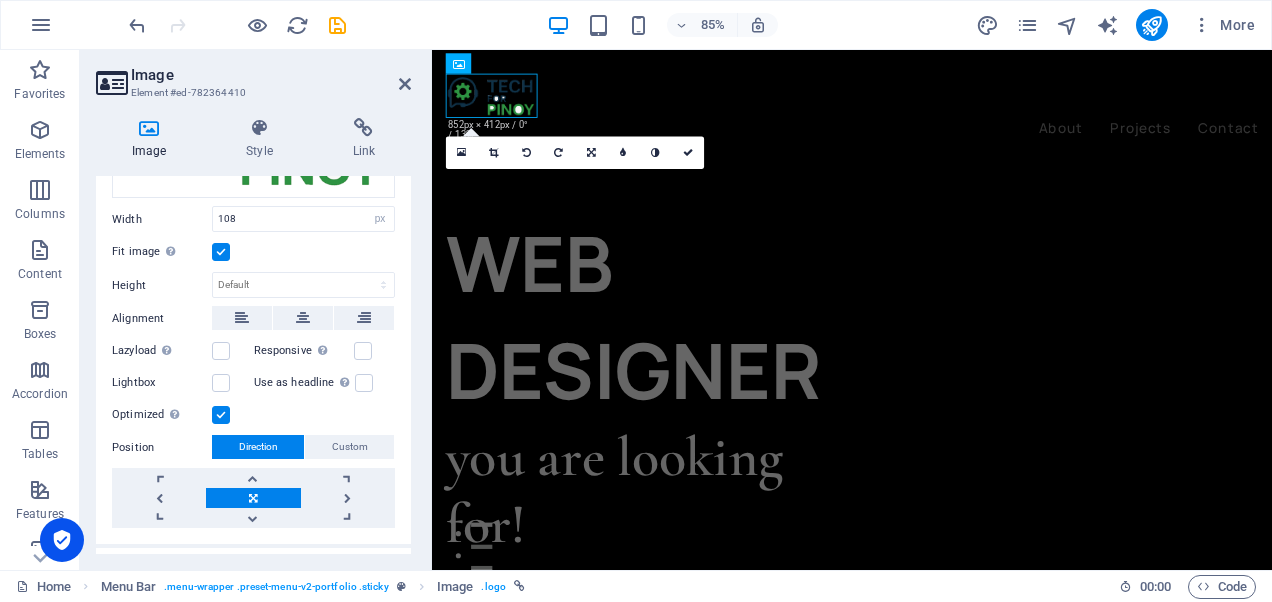 scroll, scrollTop: 0, scrollLeft: 0, axis: both 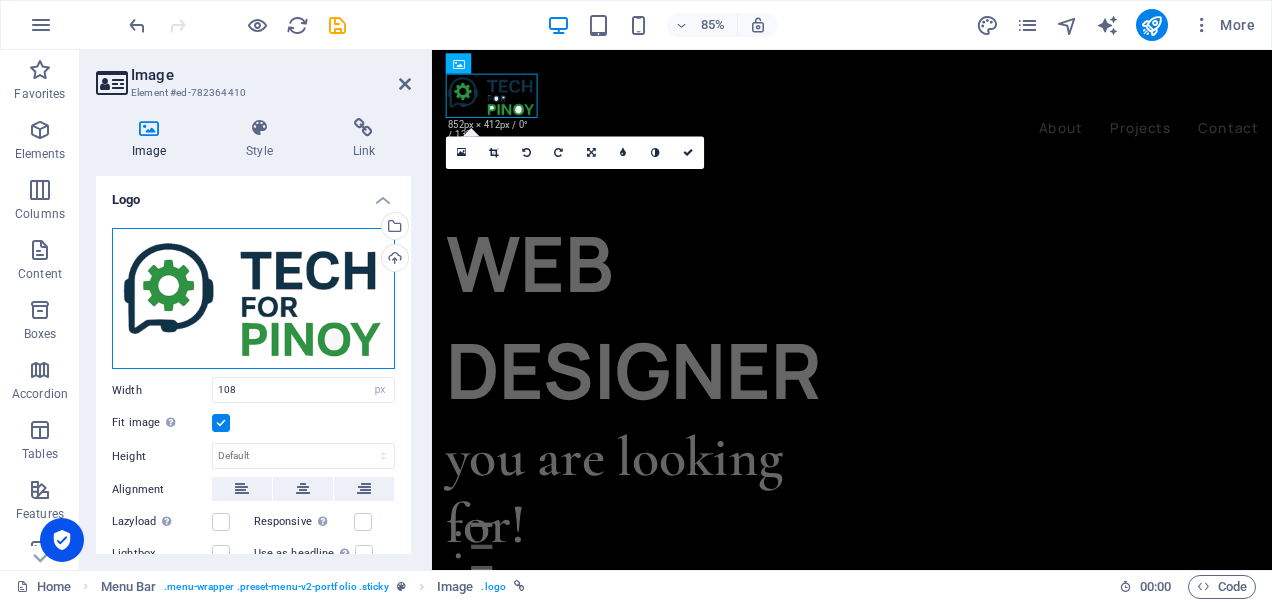 click on "Drag files here, click to choose files or select files from Files or our free stock photos & videos" at bounding box center [253, 299] 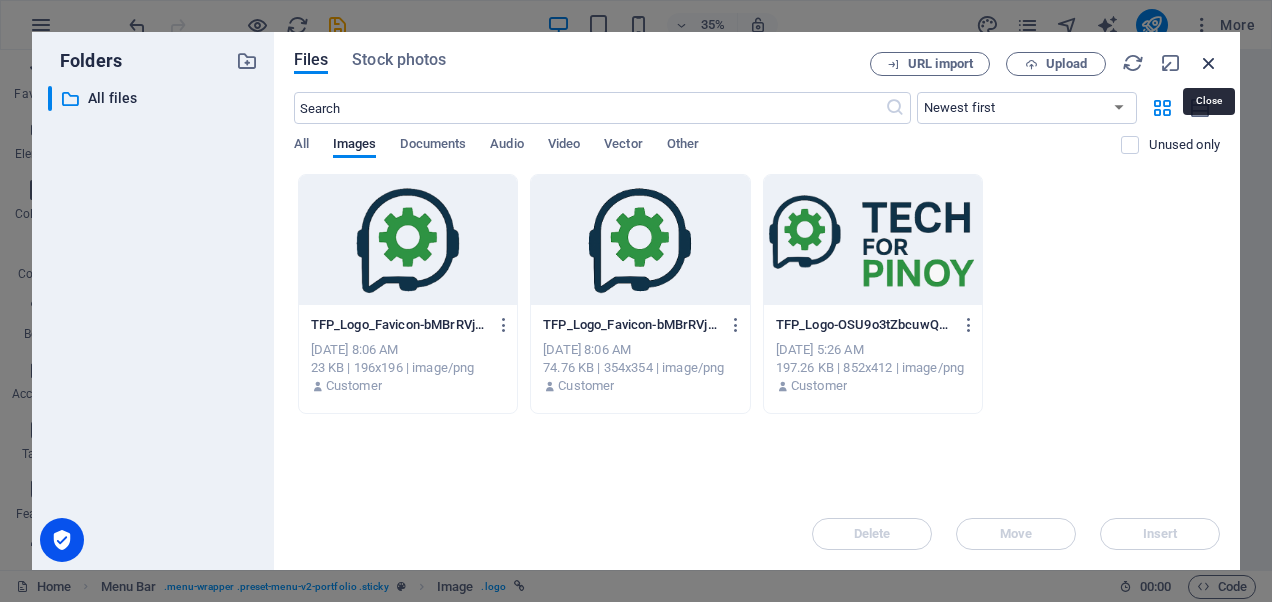 click at bounding box center (1209, 63) 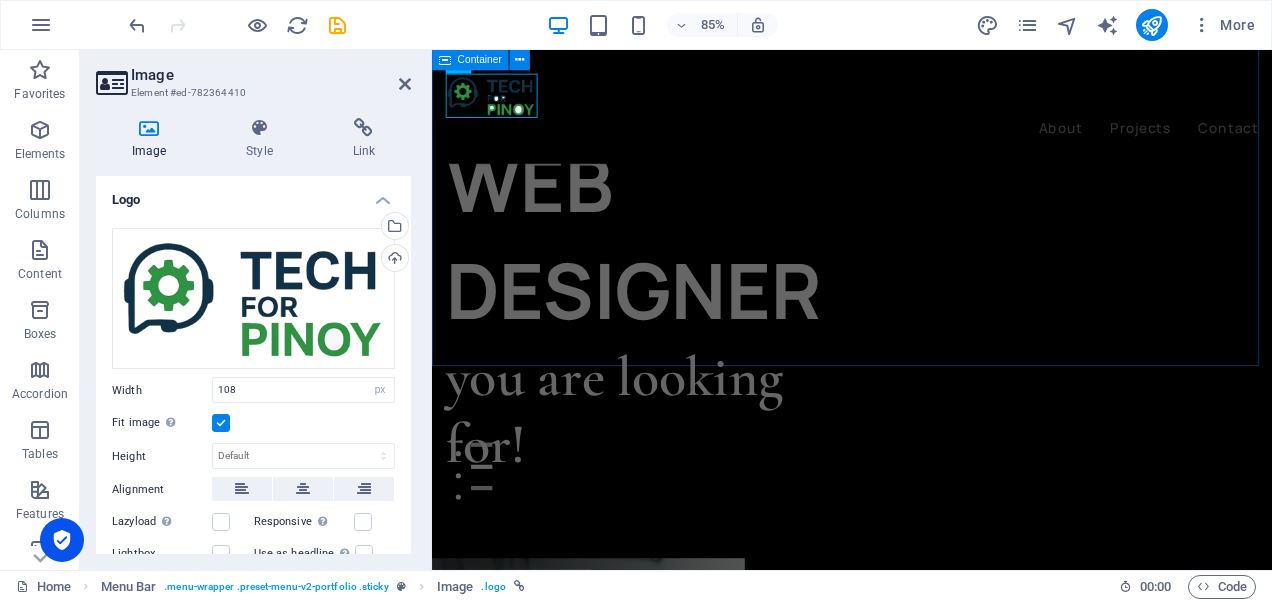scroll, scrollTop: 0, scrollLeft: 0, axis: both 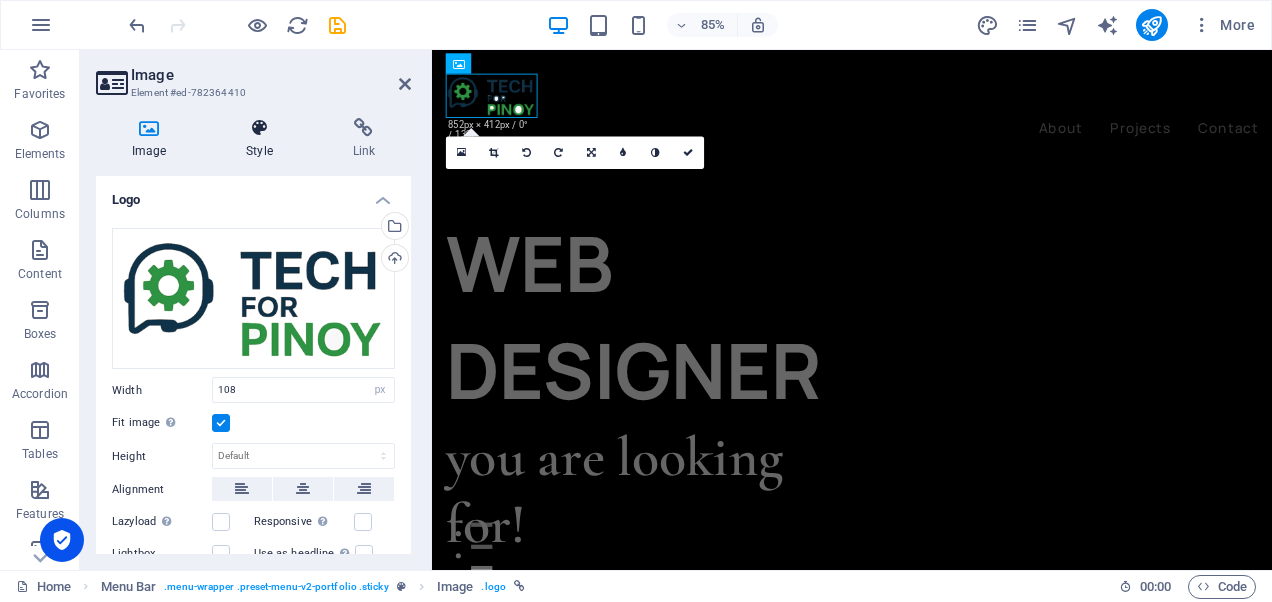 click at bounding box center (259, 128) 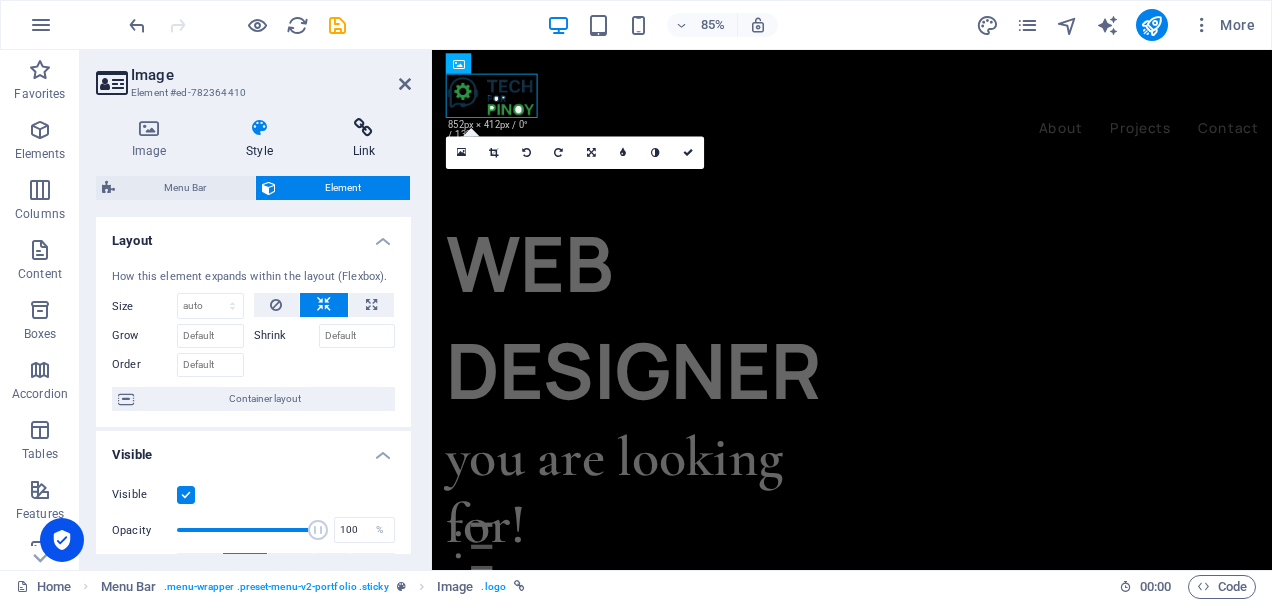 click at bounding box center (364, 128) 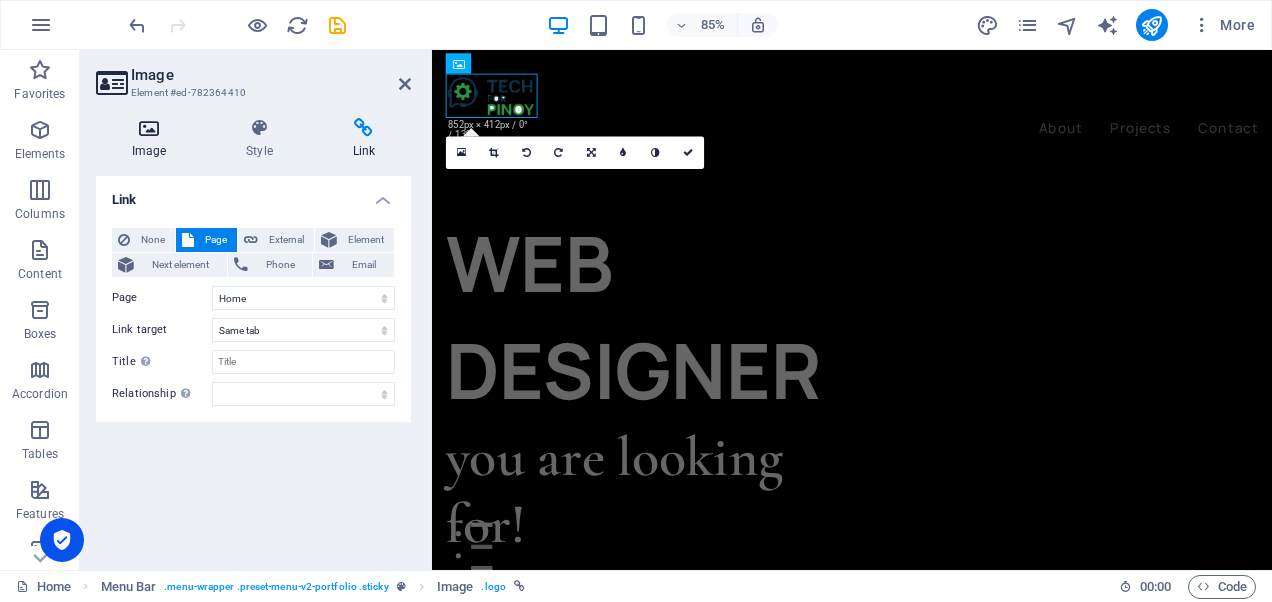 click at bounding box center [149, 128] 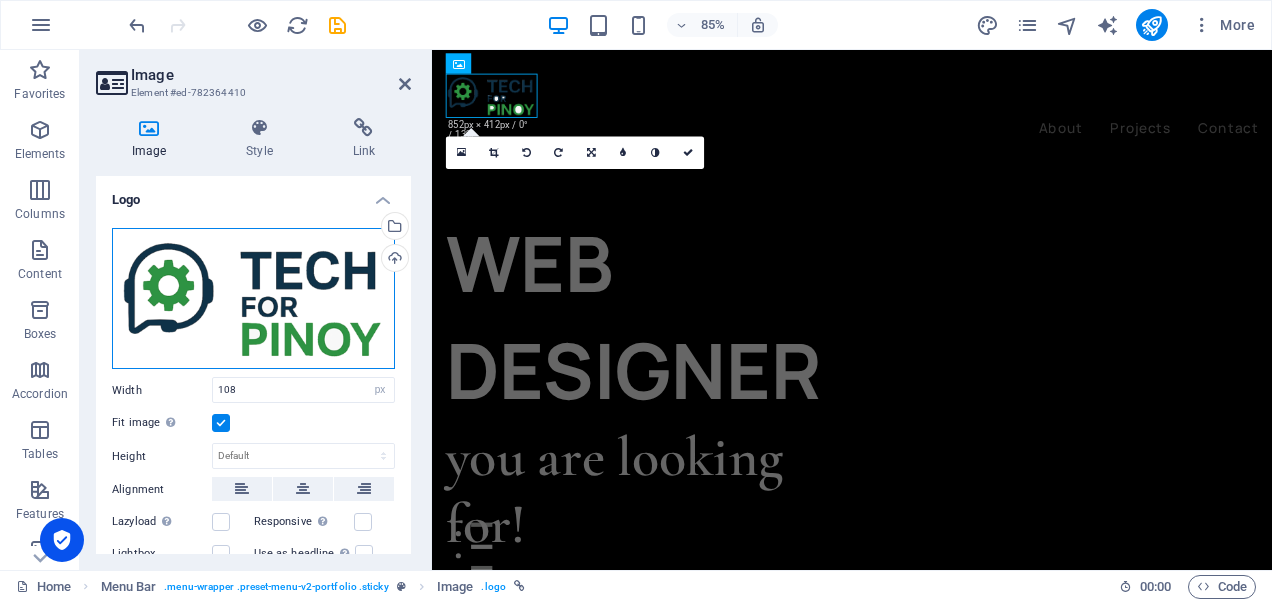 click on "Drag files here, click to choose files or select files from Files or our free stock photos & videos" at bounding box center (253, 299) 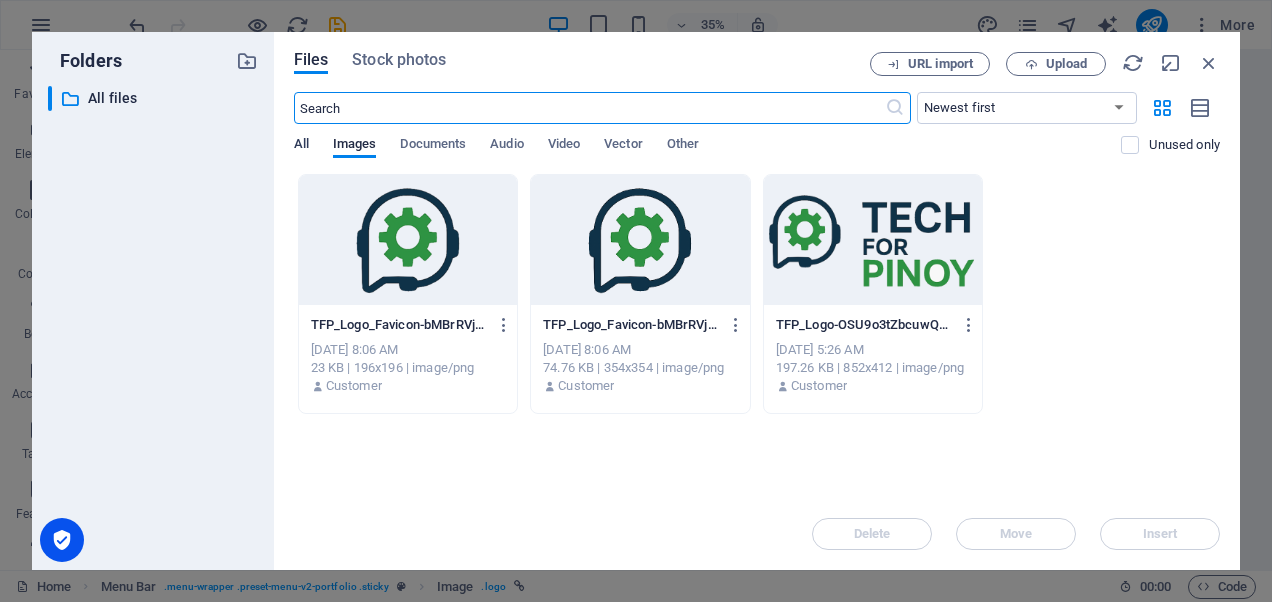 click on "All" at bounding box center (301, 146) 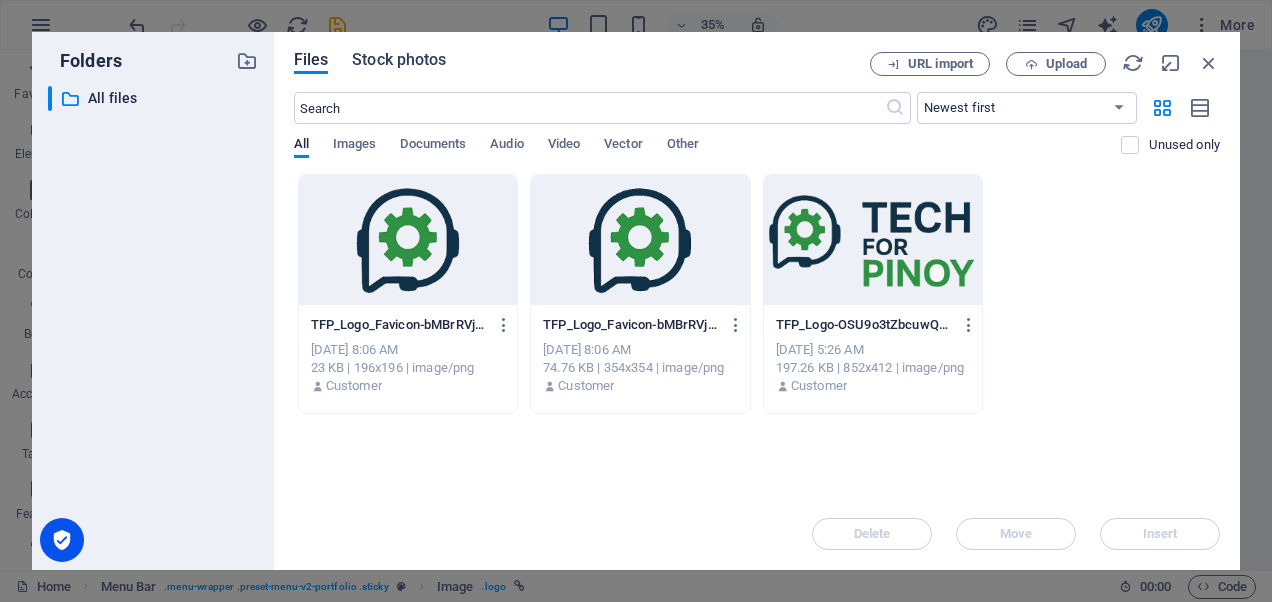click on "Stock photos" at bounding box center (399, 60) 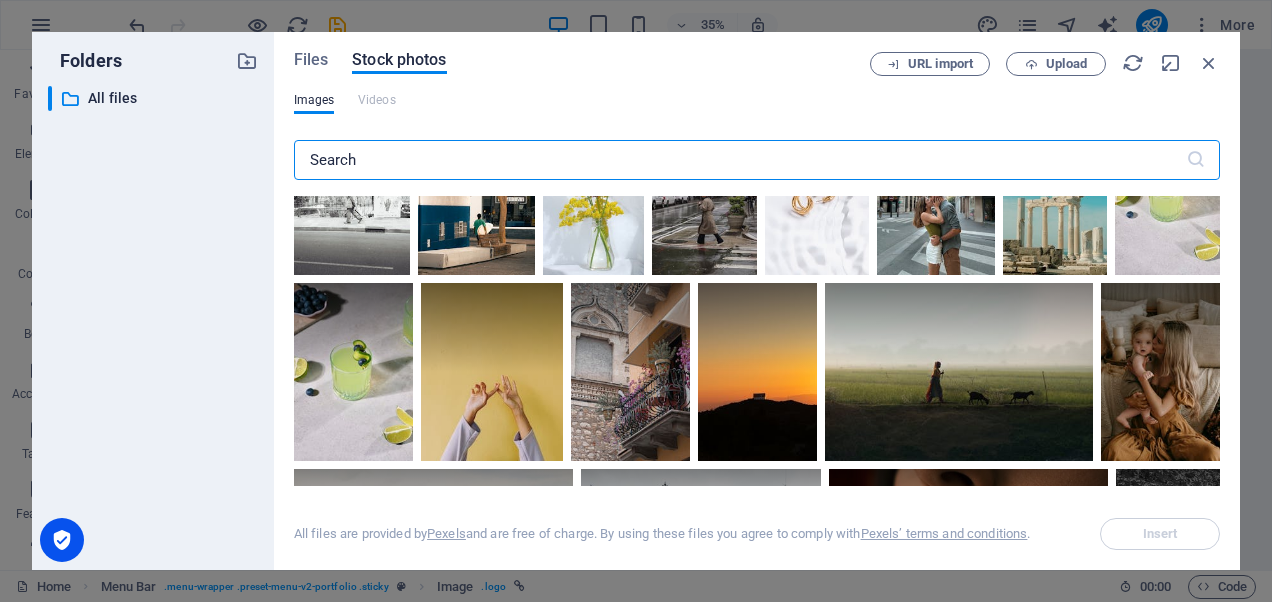 scroll, scrollTop: 1900, scrollLeft: 0, axis: vertical 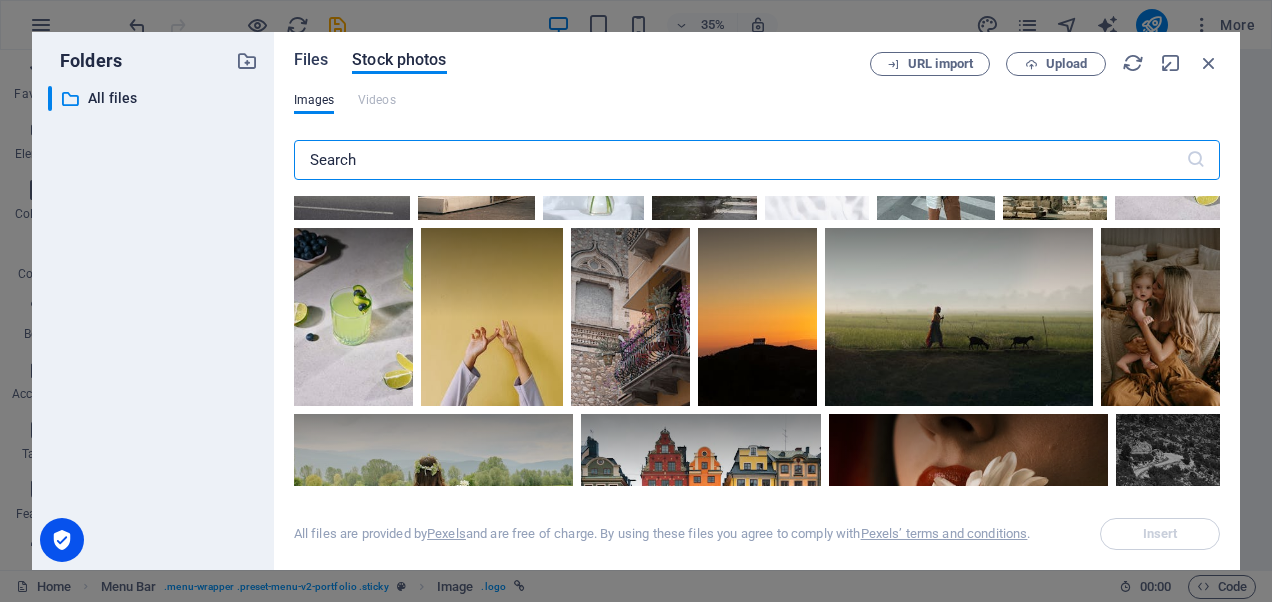 click on "Files" at bounding box center (311, 60) 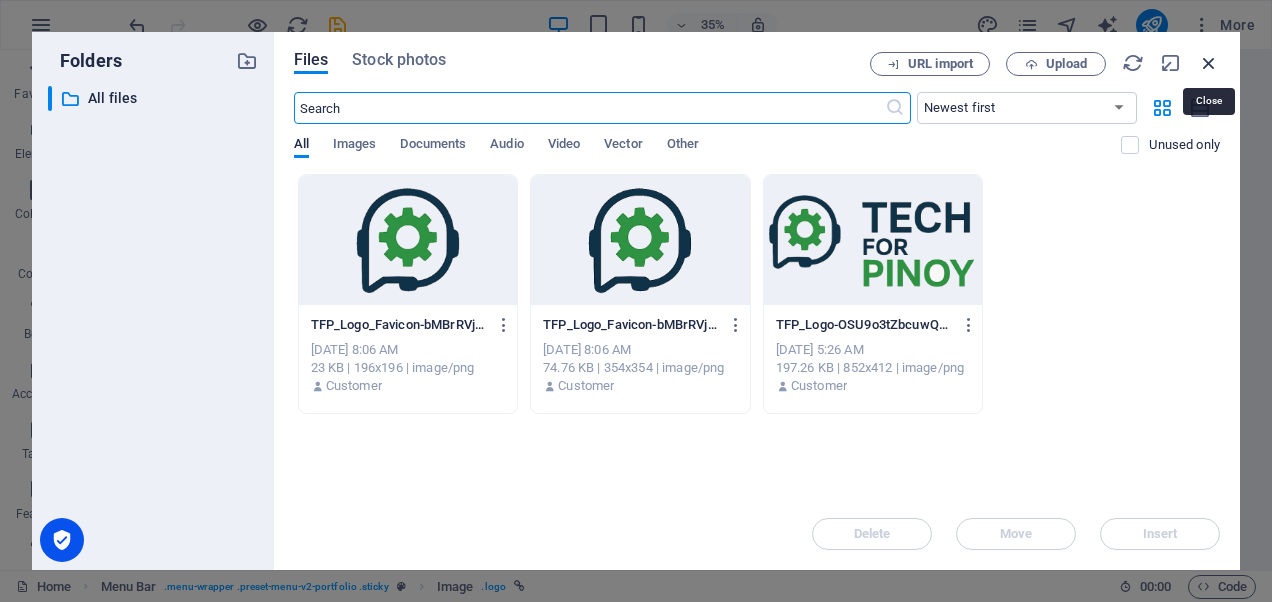 click at bounding box center (1209, 63) 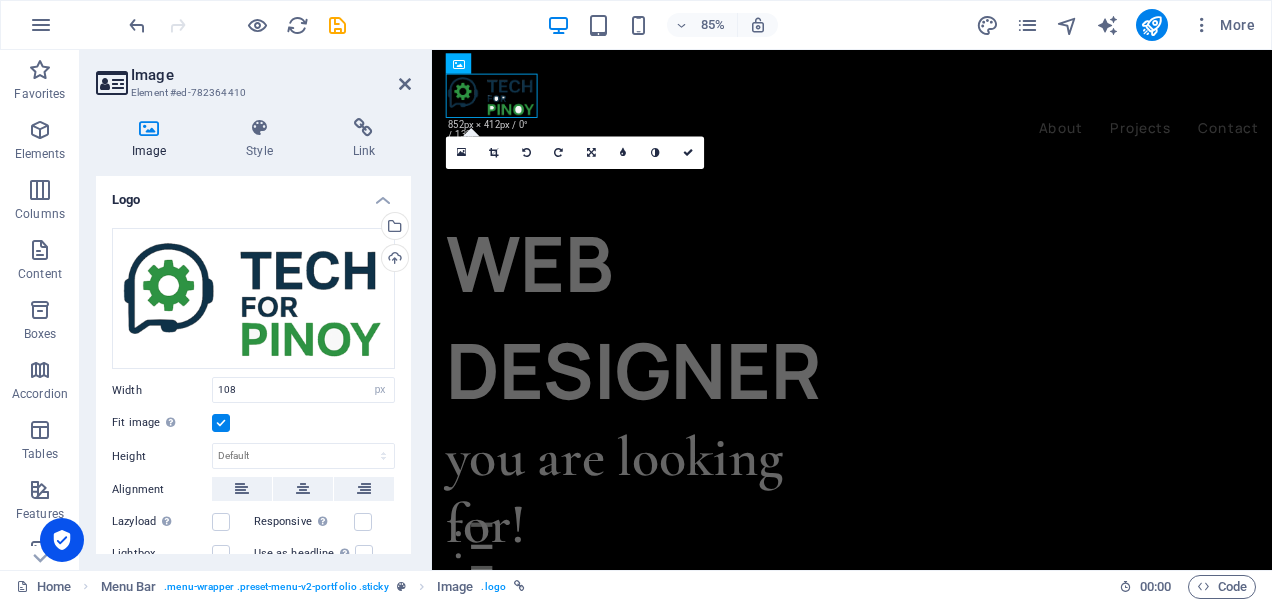 click at bounding box center (221, 423) 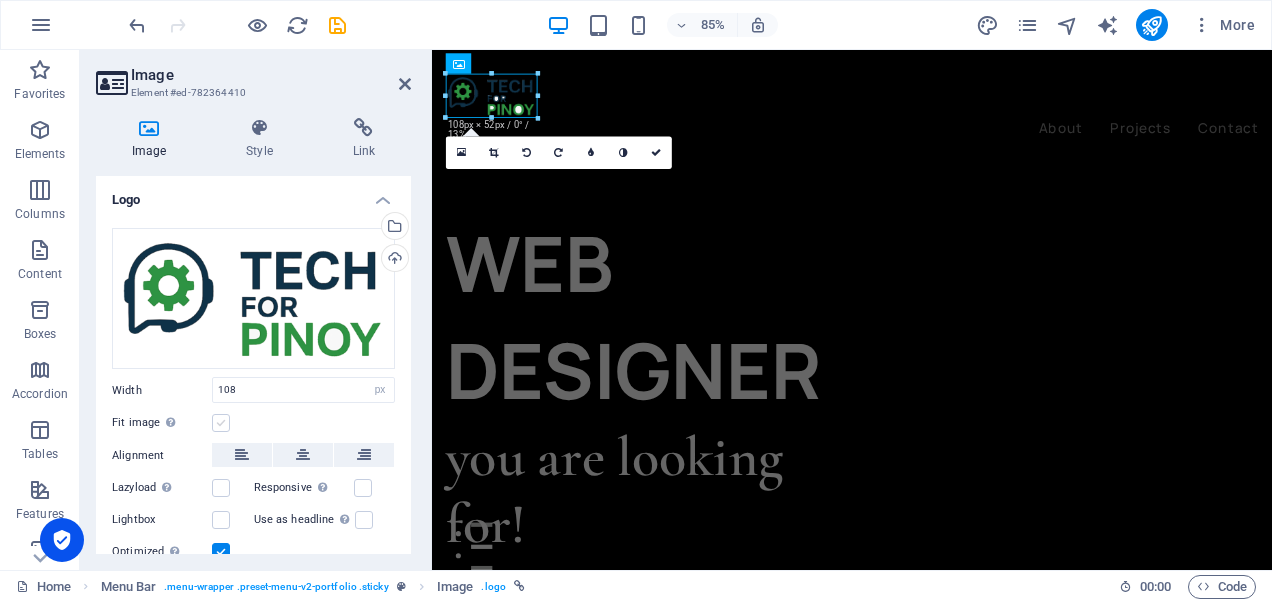 click at bounding box center [221, 423] 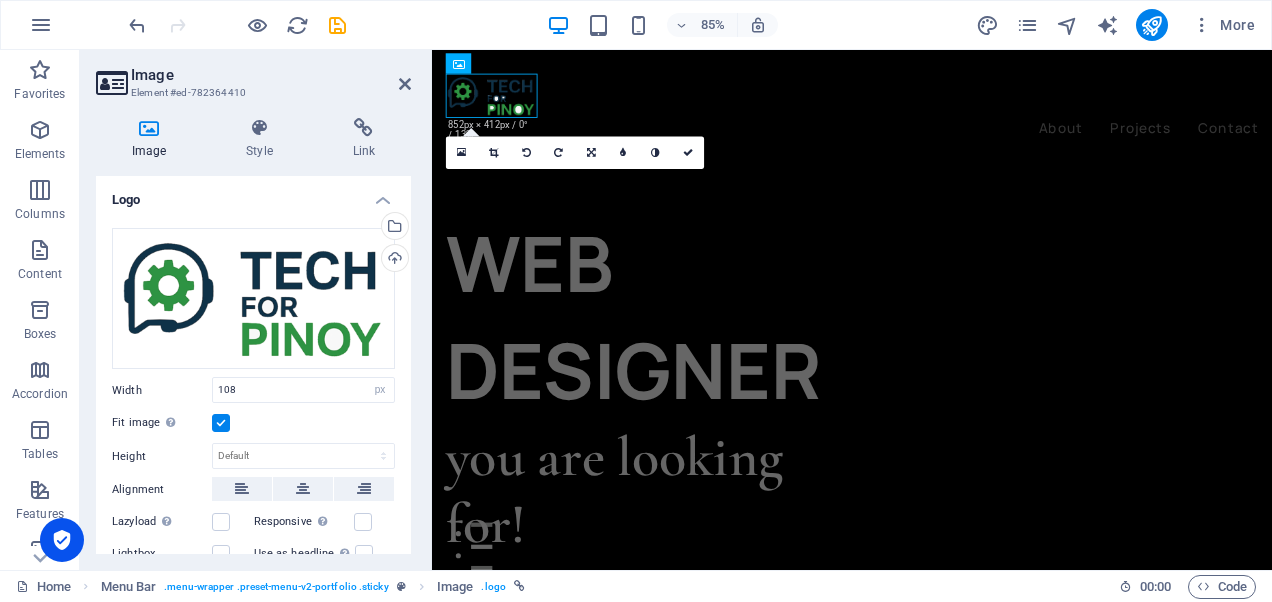 click at bounding box center (221, 423) 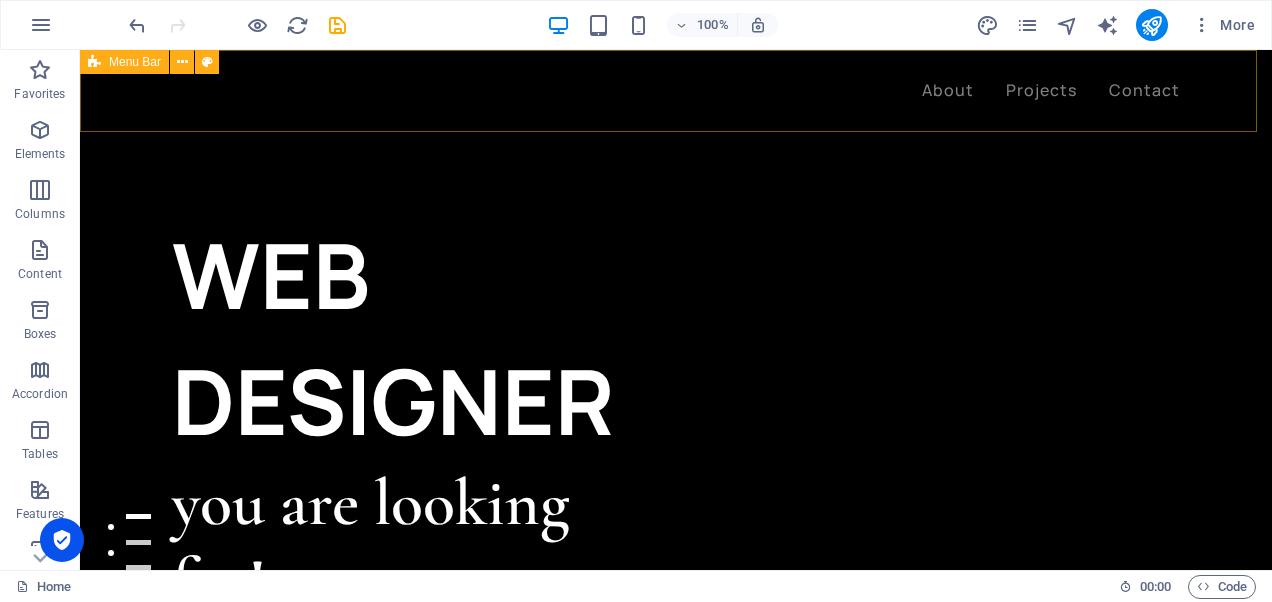 click on "About Projects Contact" at bounding box center [676, 91] 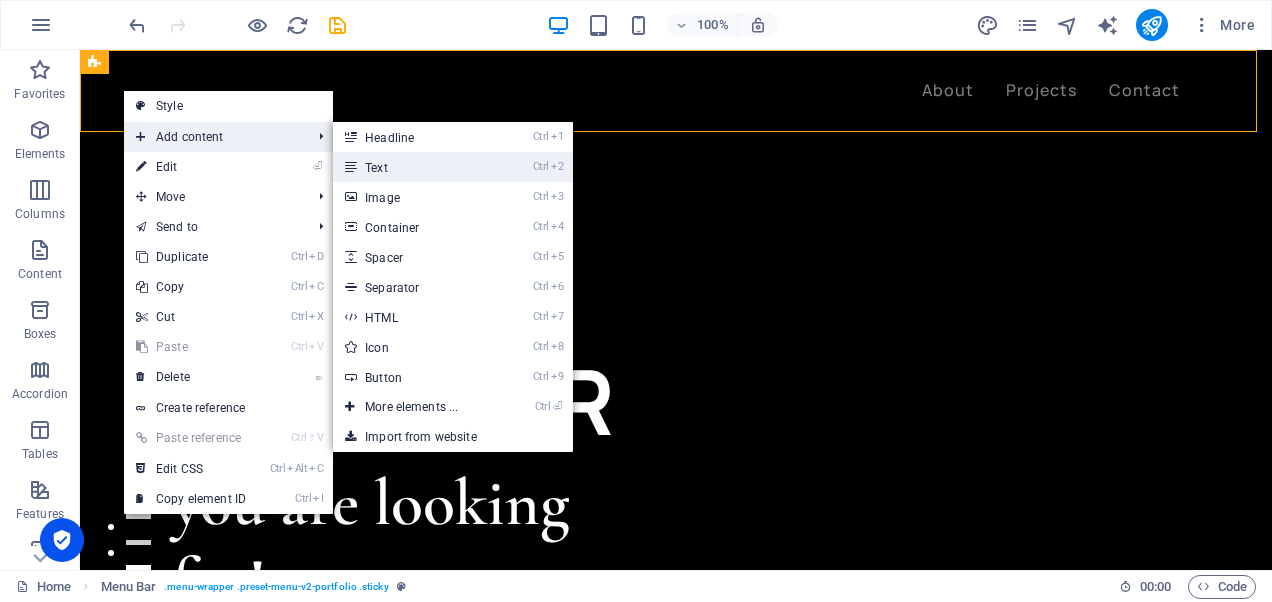 click on "Ctrl 2  Text" at bounding box center (415, 167) 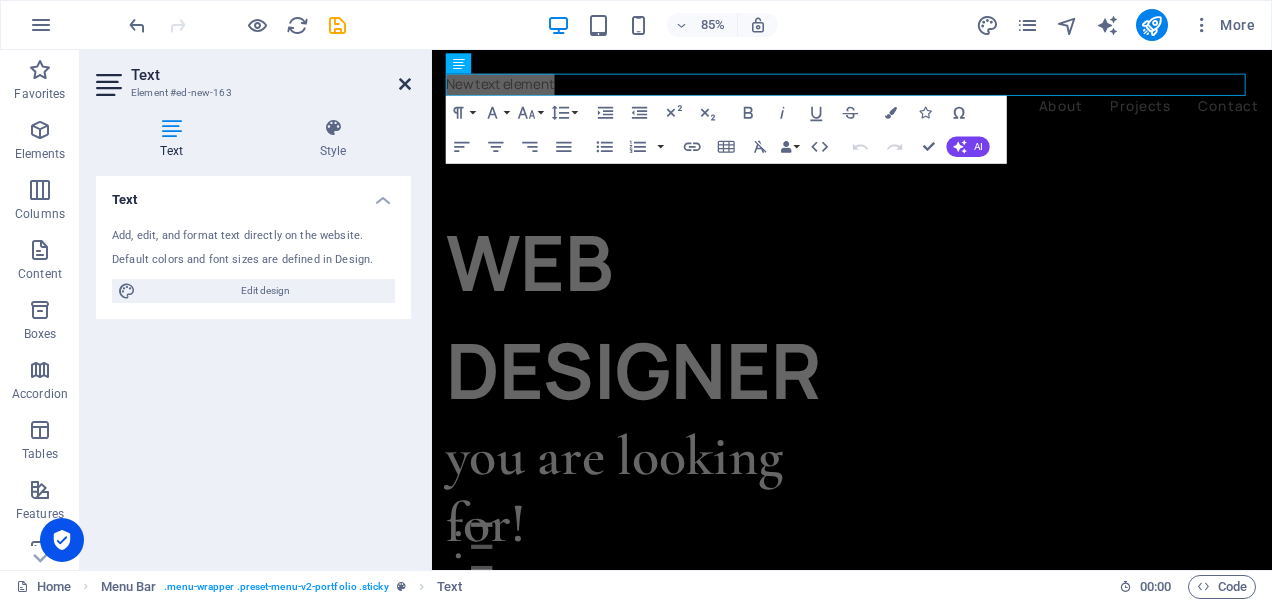 drag, startPoint x: 321, startPoint y: 34, endPoint x: 401, endPoint y: 84, distance: 94.33981 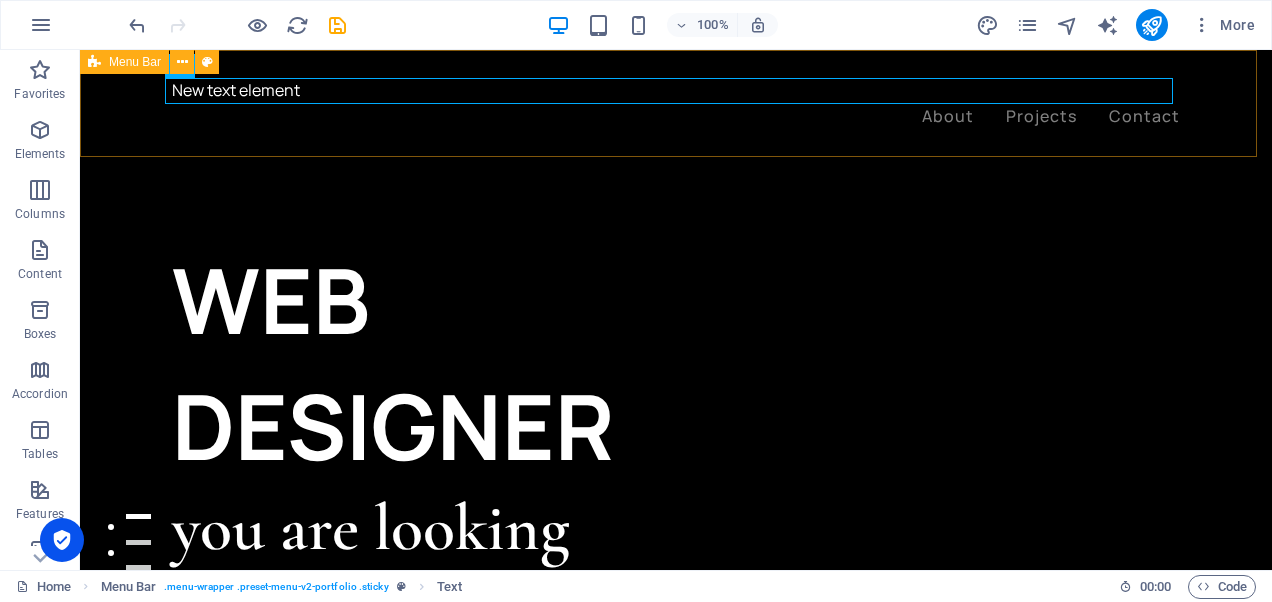 click on "New text element About Projects Contact" at bounding box center [676, 103] 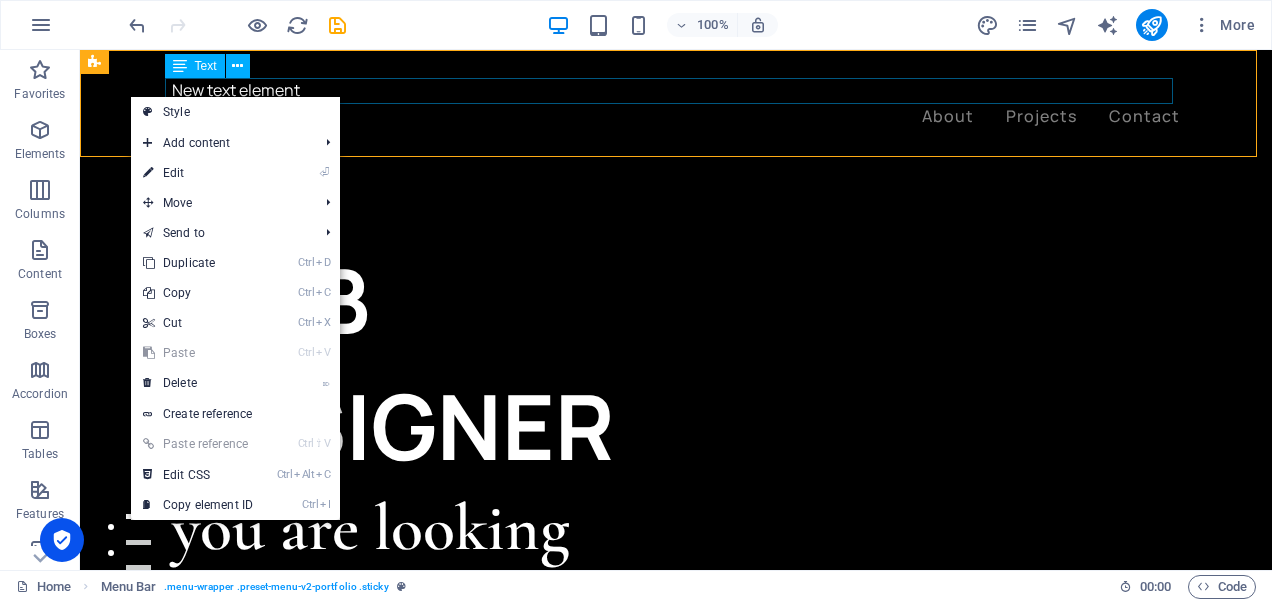 click on "New text element" at bounding box center [676, 91] 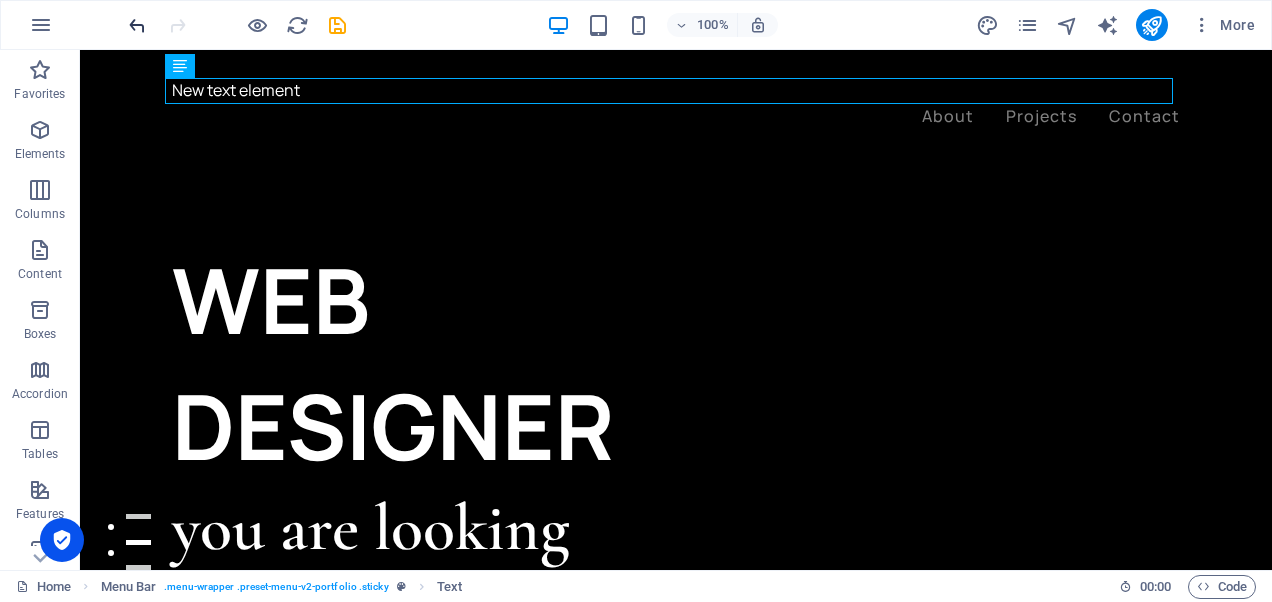 click at bounding box center (137, 25) 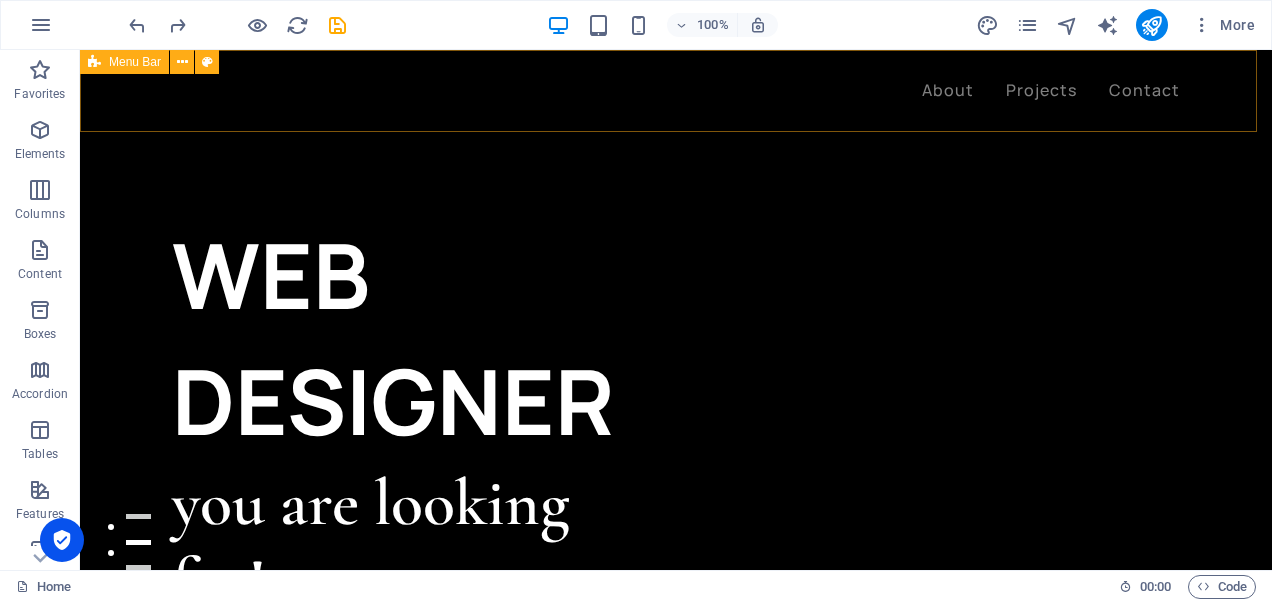 click on "About Projects Contact" at bounding box center (676, 91) 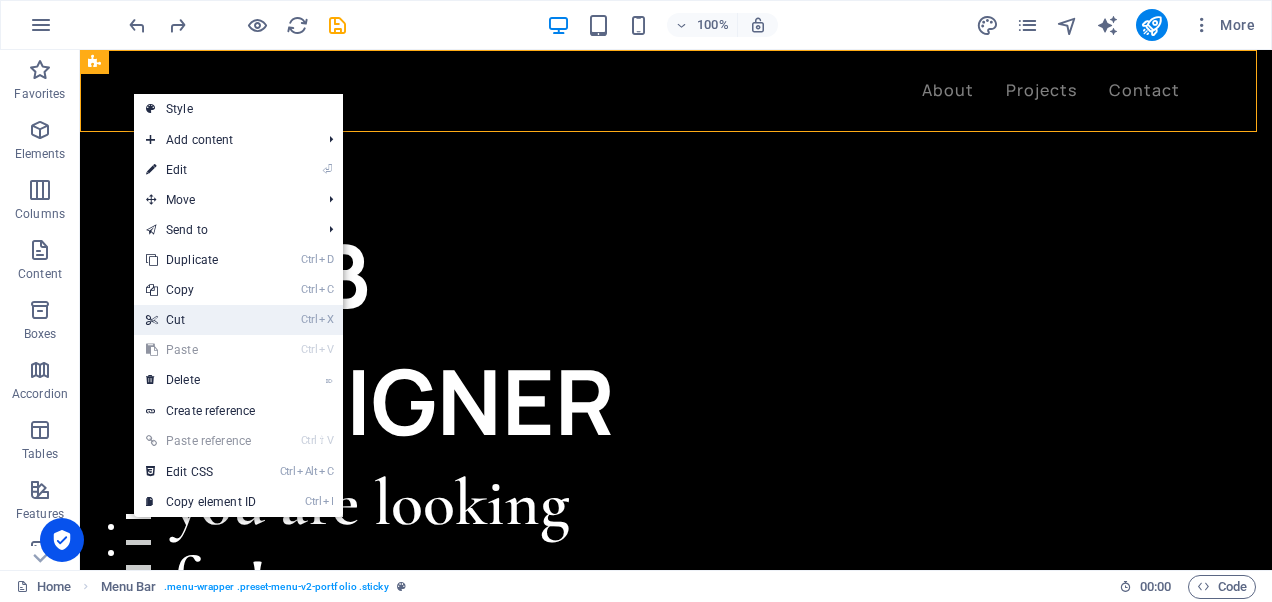 click on "Ctrl X  Cut" at bounding box center (201, 320) 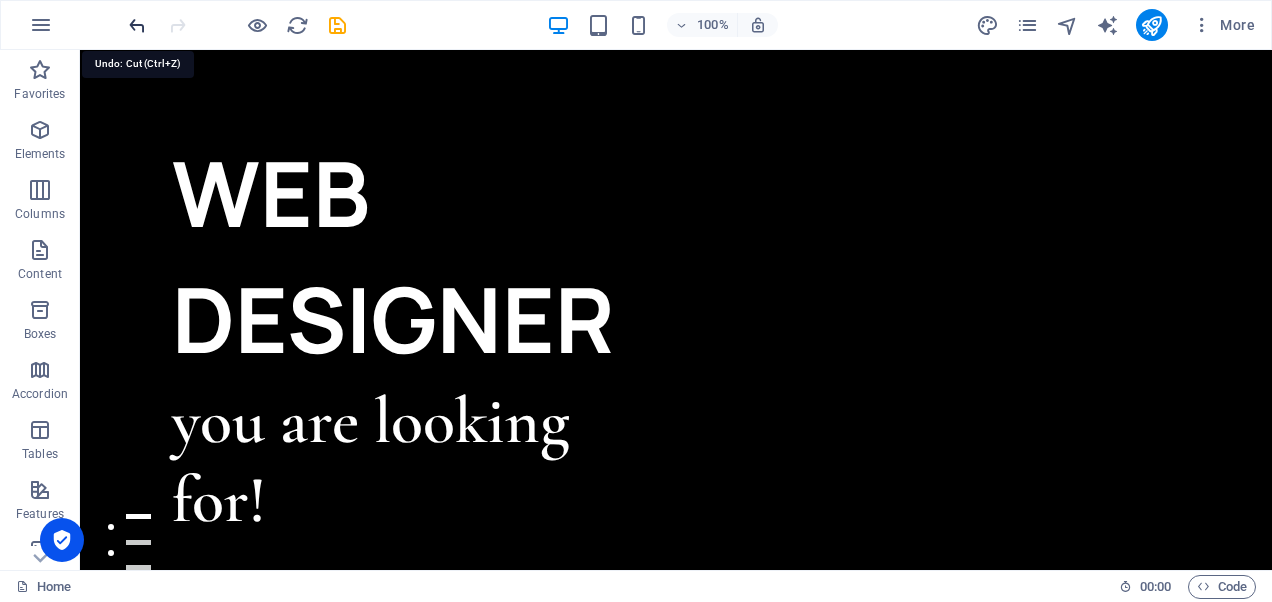 click at bounding box center [137, 25] 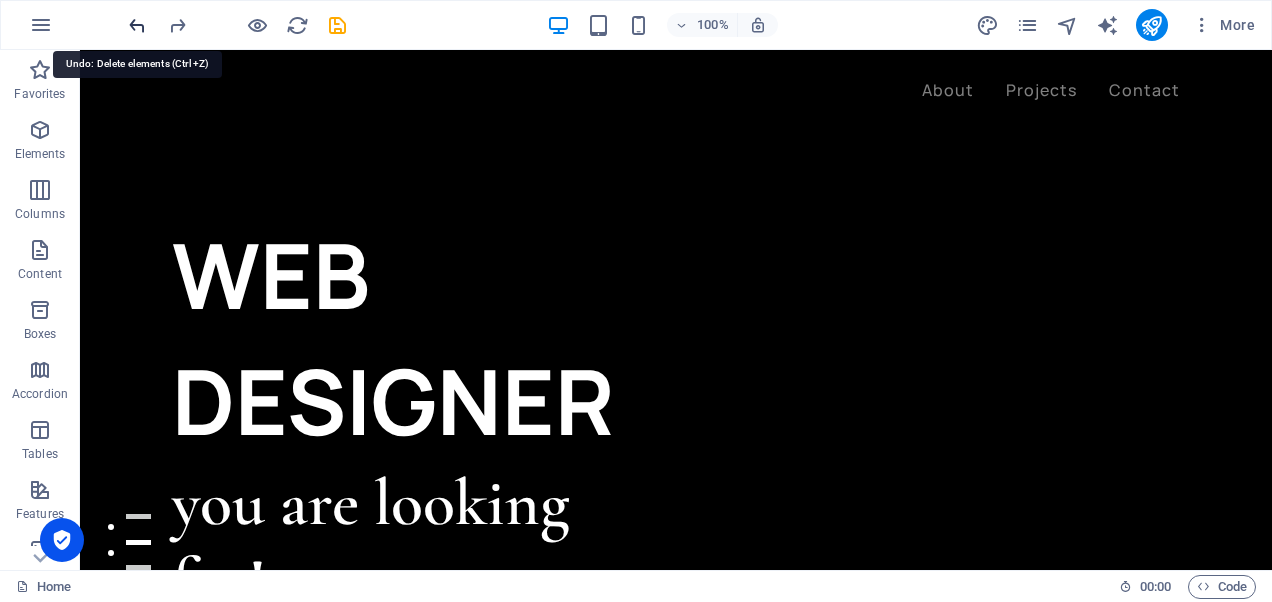 click at bounding box center [137, 25] 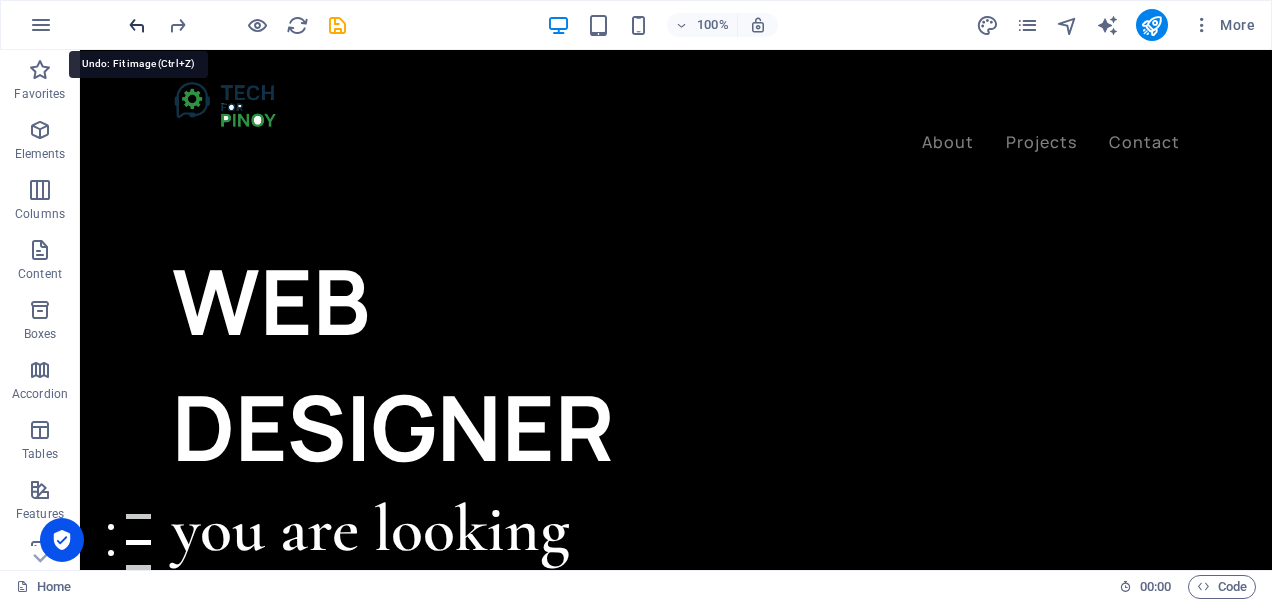 click at bounding box center [137, 25] 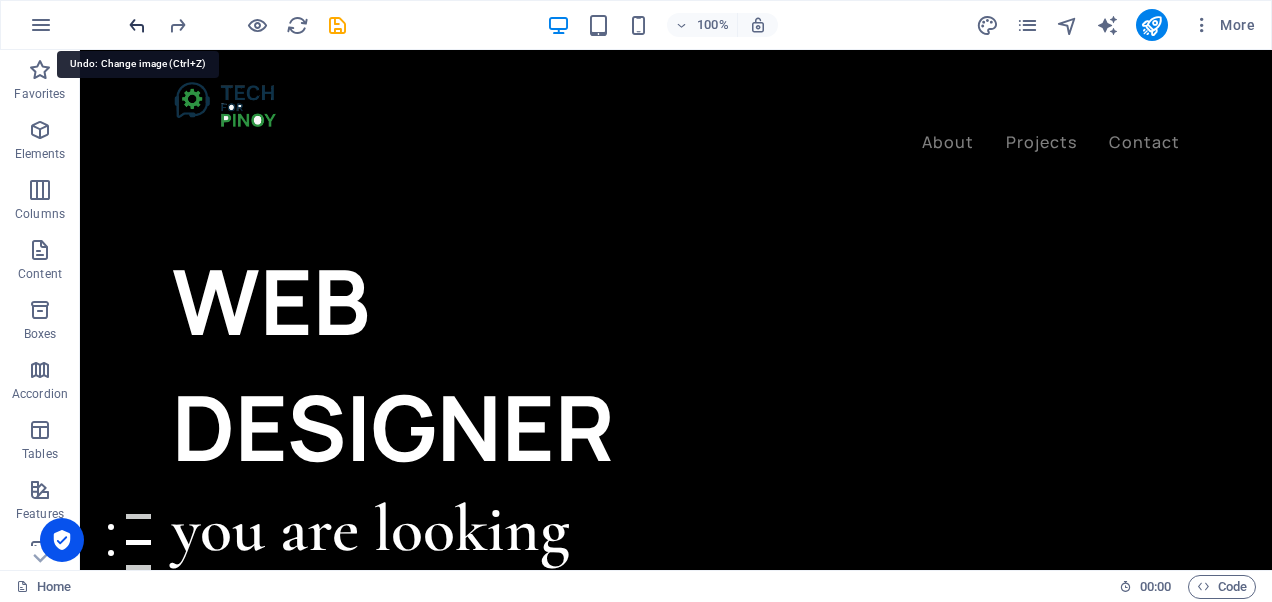 click at bounding box center [137, 25] 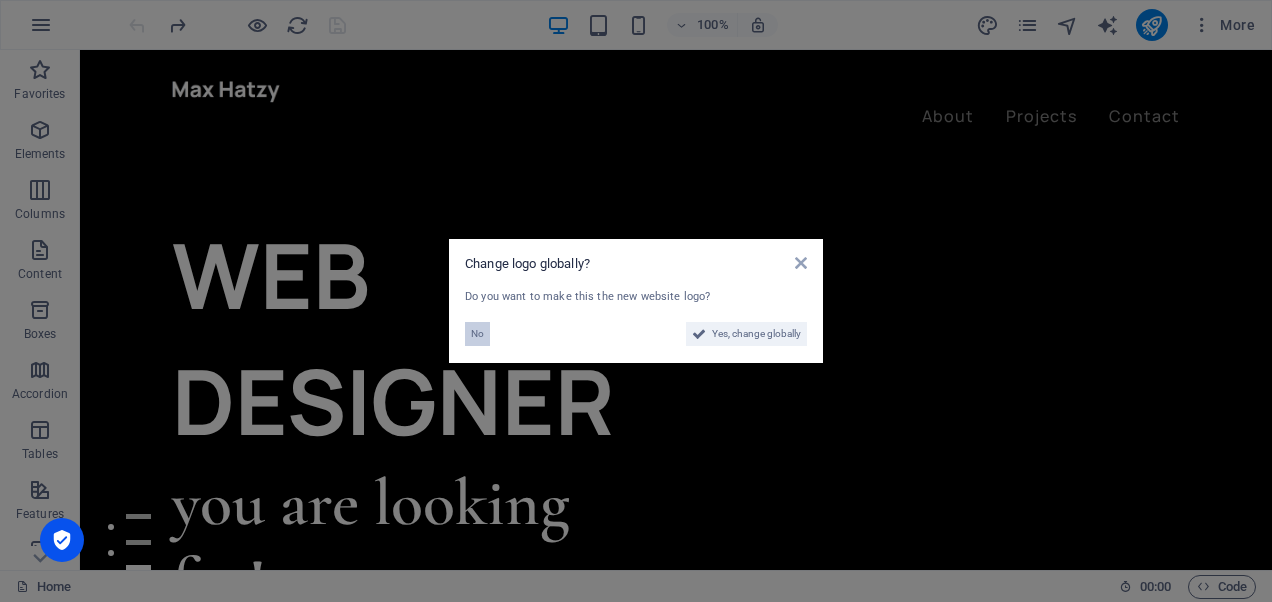 click on "No" at bounding box center (477, 334) 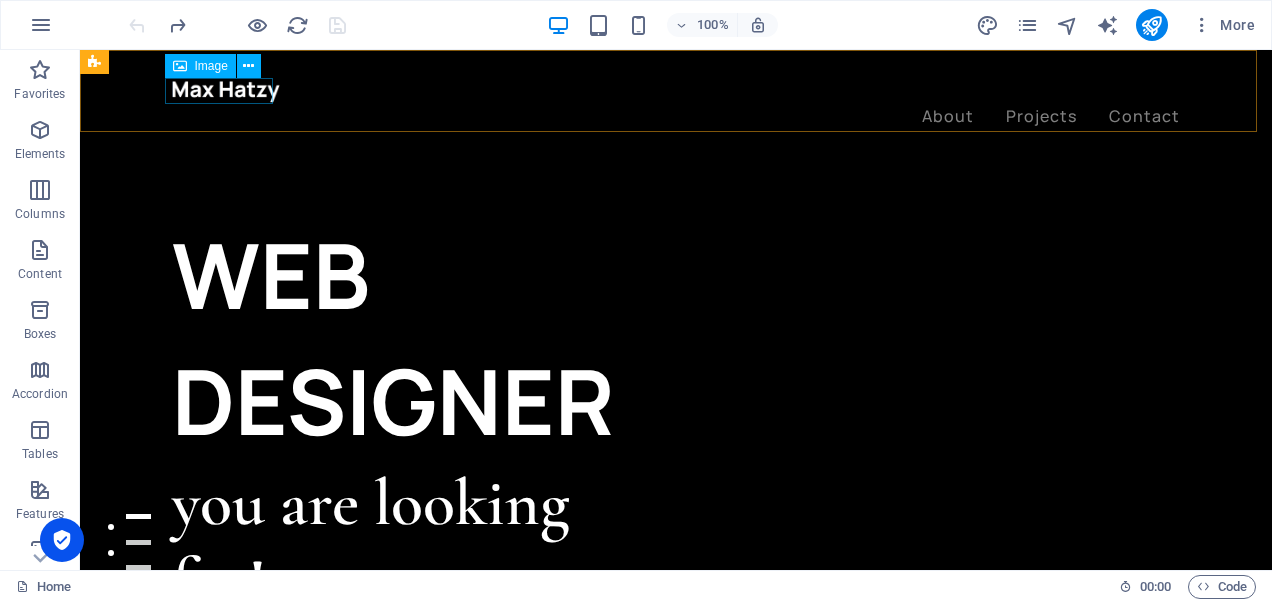 click at bounding box center (676, 91) 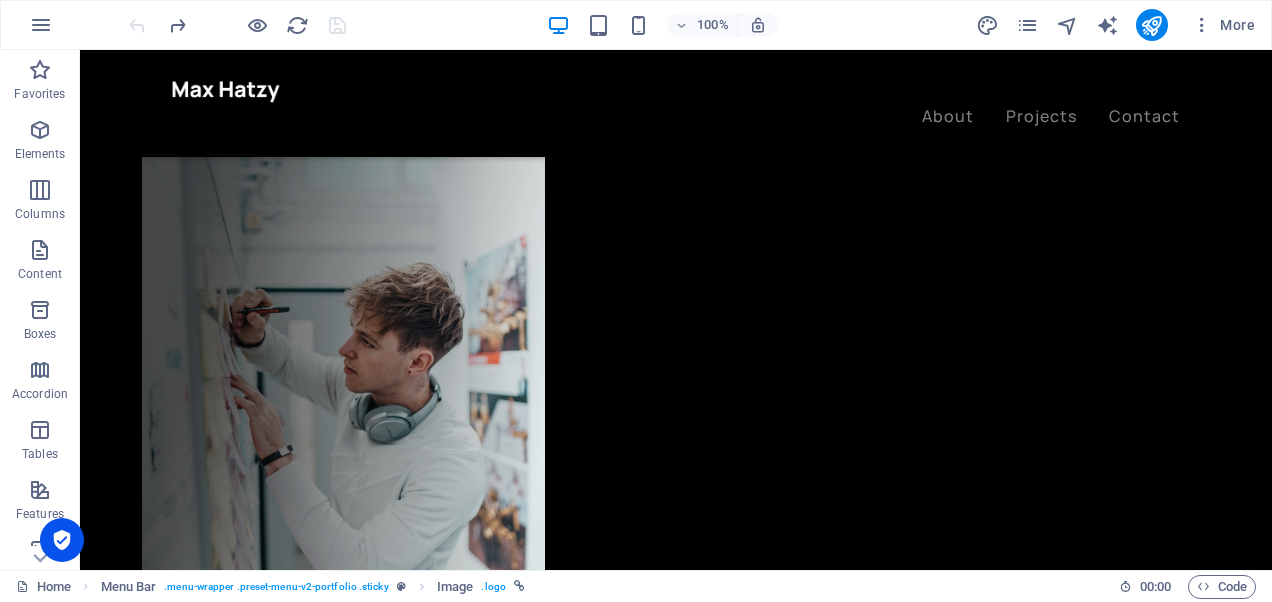 scroll, scrollTop: 600, scrollLeft: 0, axis: vertical 